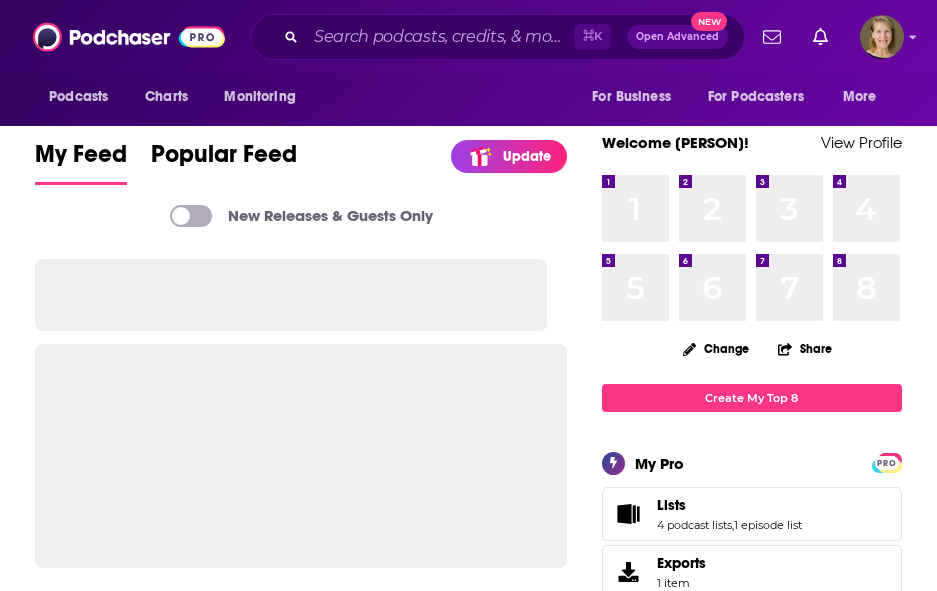 scroll, scrollTop: 0, scrollLeft: 0, axis: both 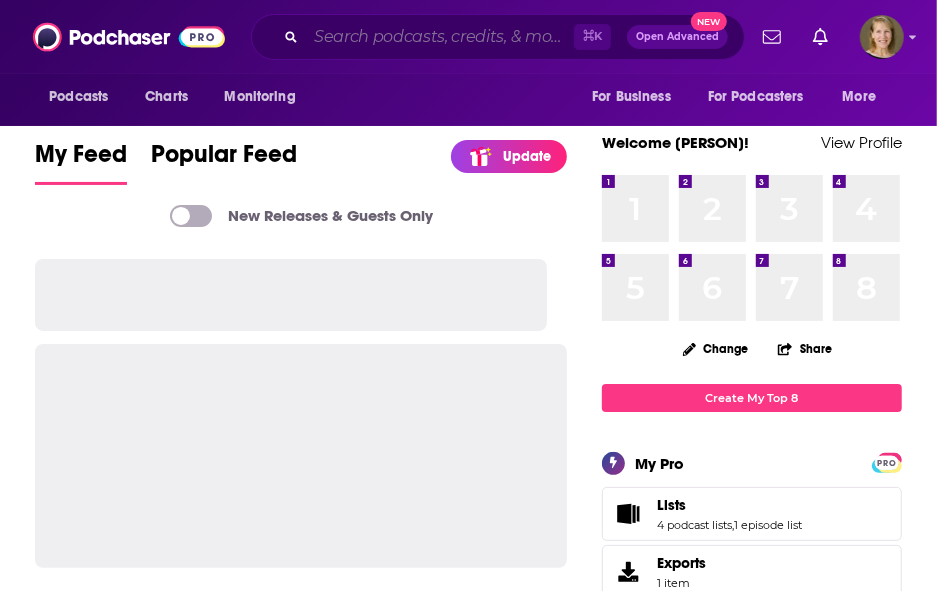 click at bounding box center [440, 37] 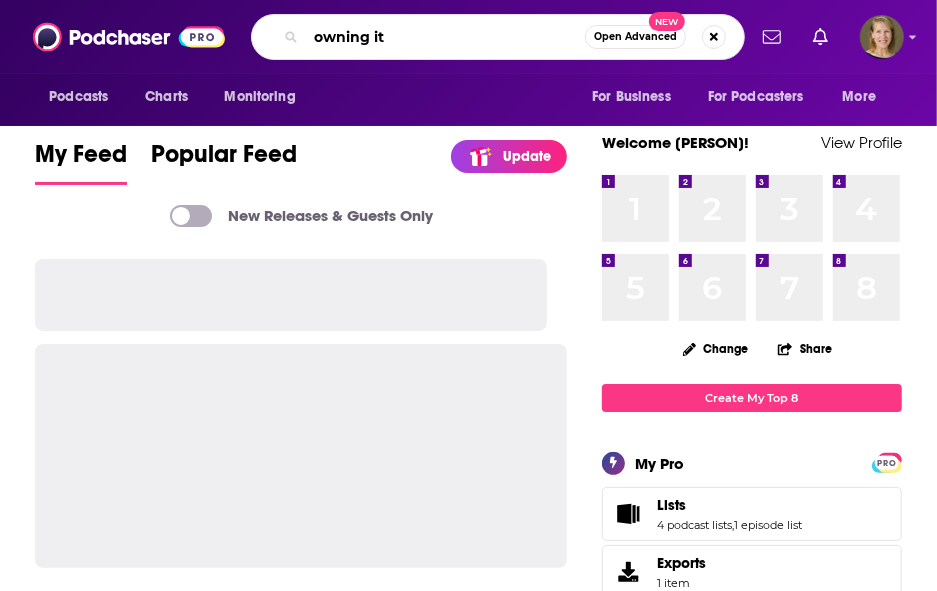 type on "owning it" 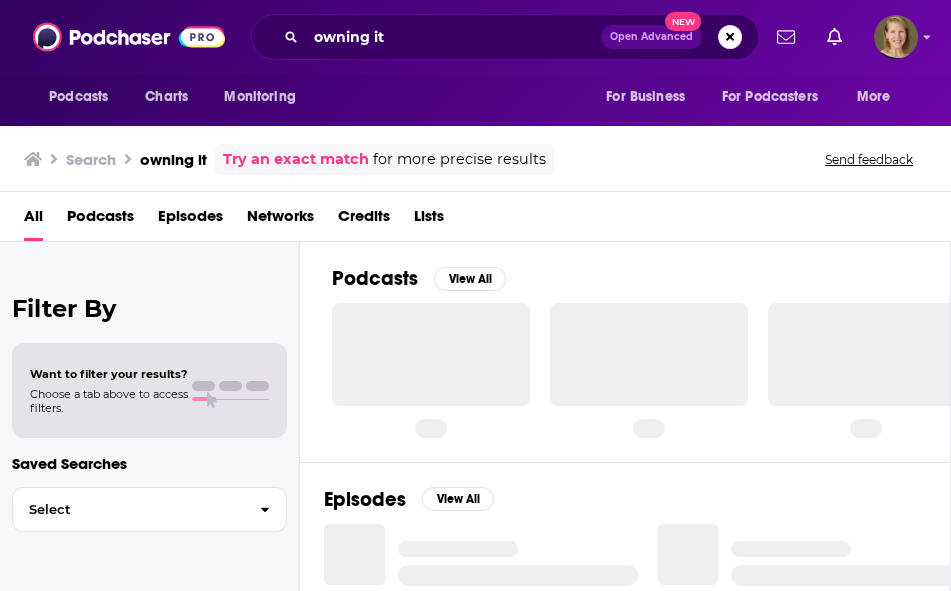 click on "Podcasts" at bounding box center [100, 220] 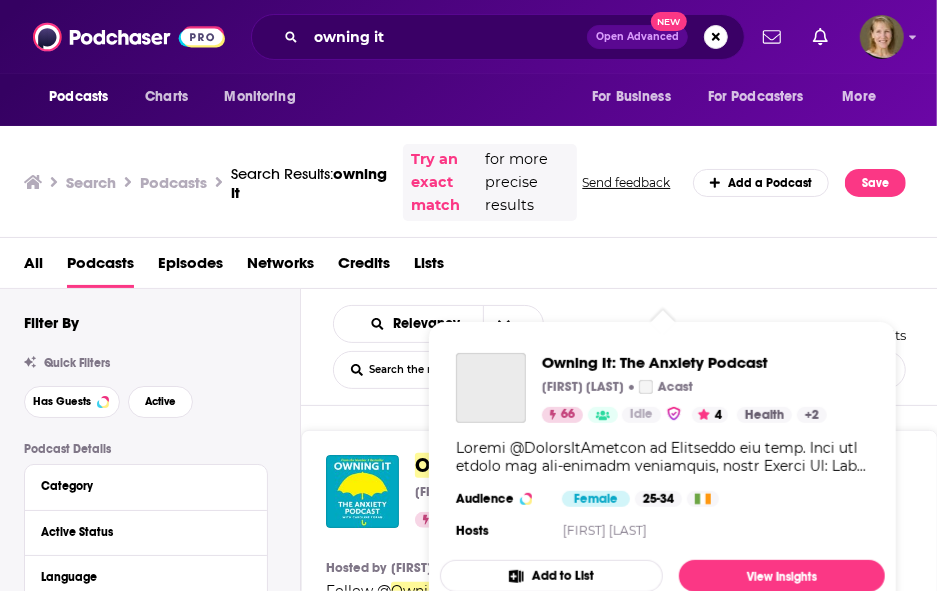 click at bounding box center [662, 457] 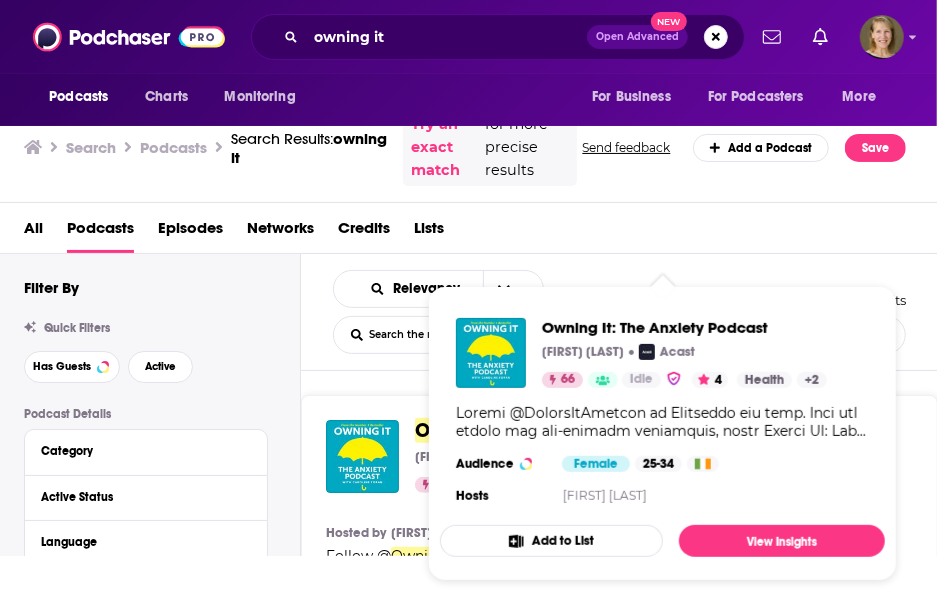 scroll, scrollTop: 35, scrollLeft: 0, axis: vertical 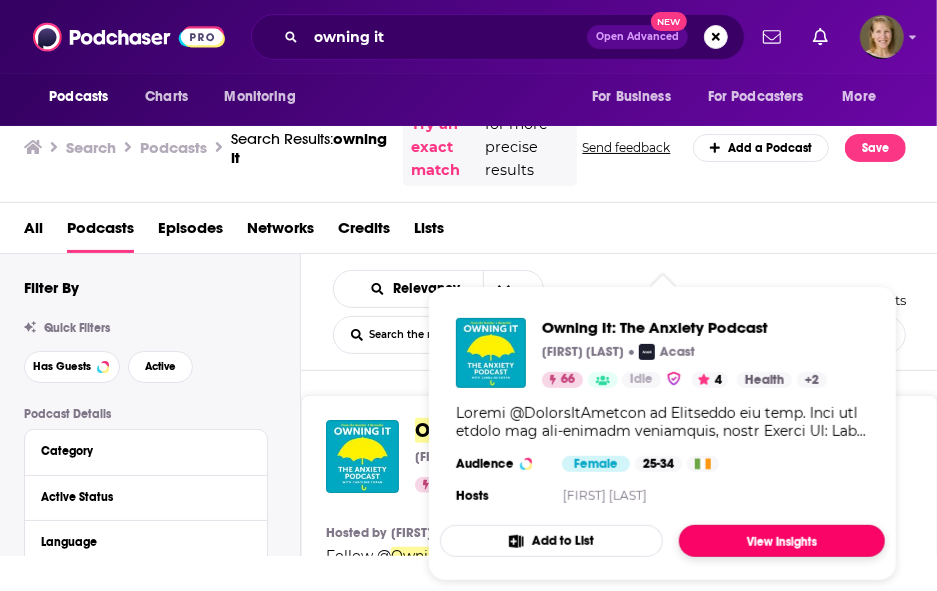 click on "View Insights" at bounding box center (782, 541) 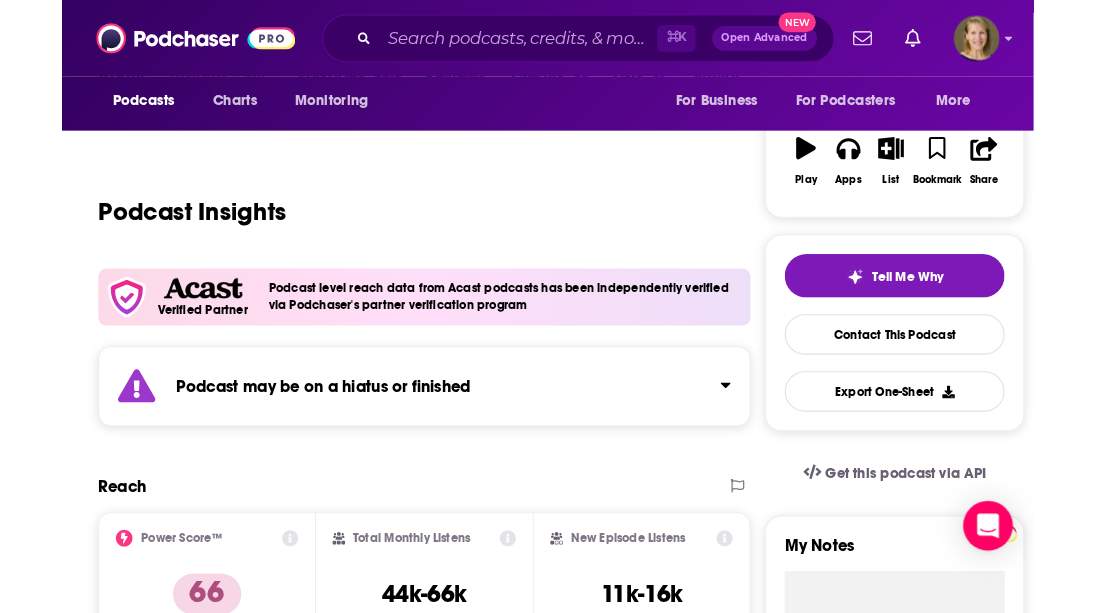 scroll, scrollTop: 0, scrollLeft: 0, axis: both 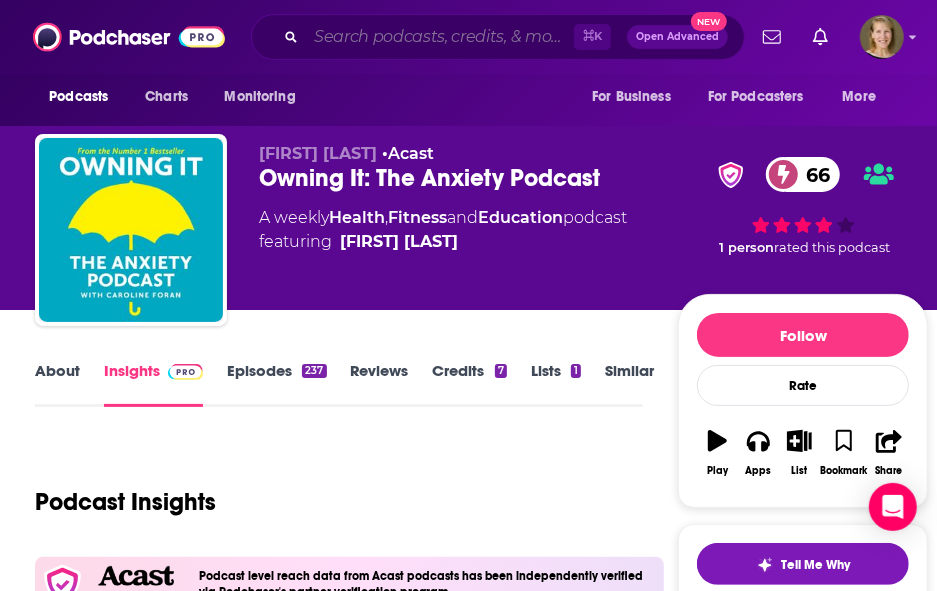 click at bounding box center (440, 37) 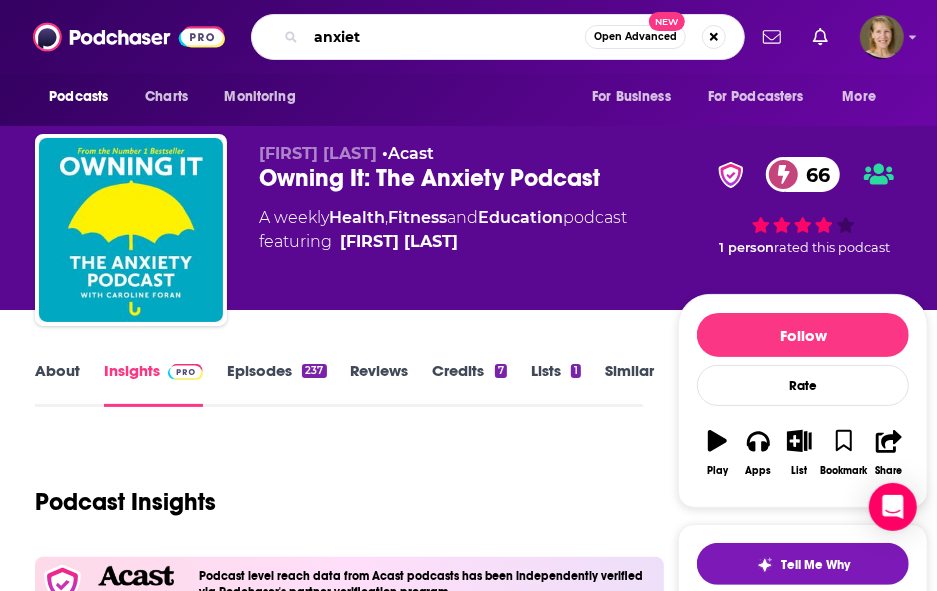 type on "anxiety" 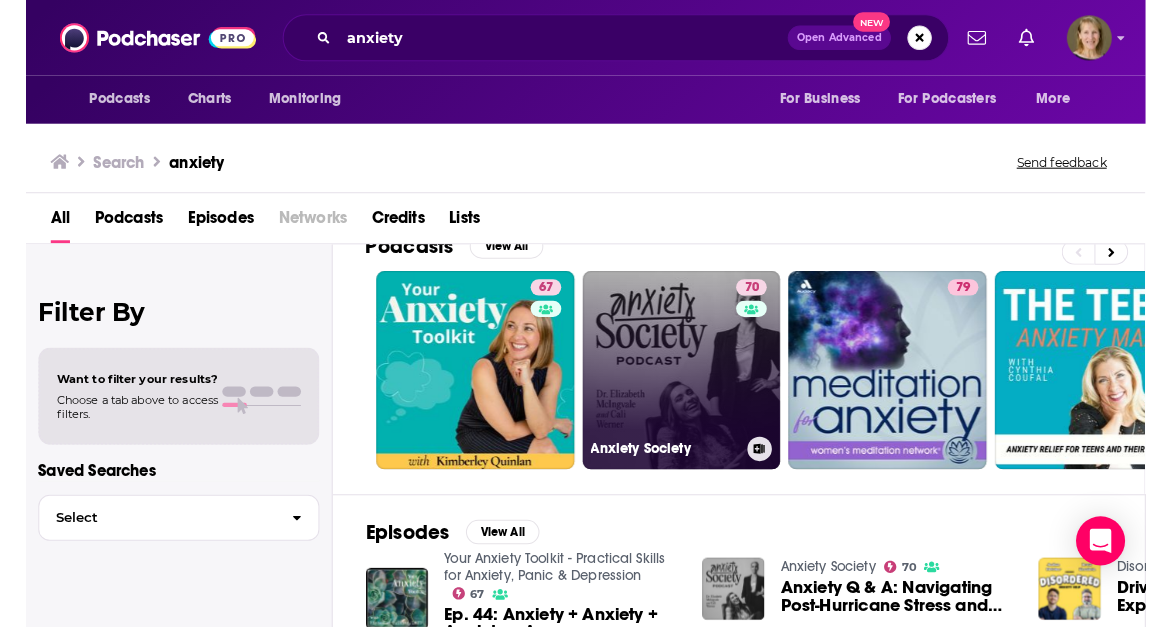 scroll, scrollTop: 0, scrollLeft: 0, axis: both 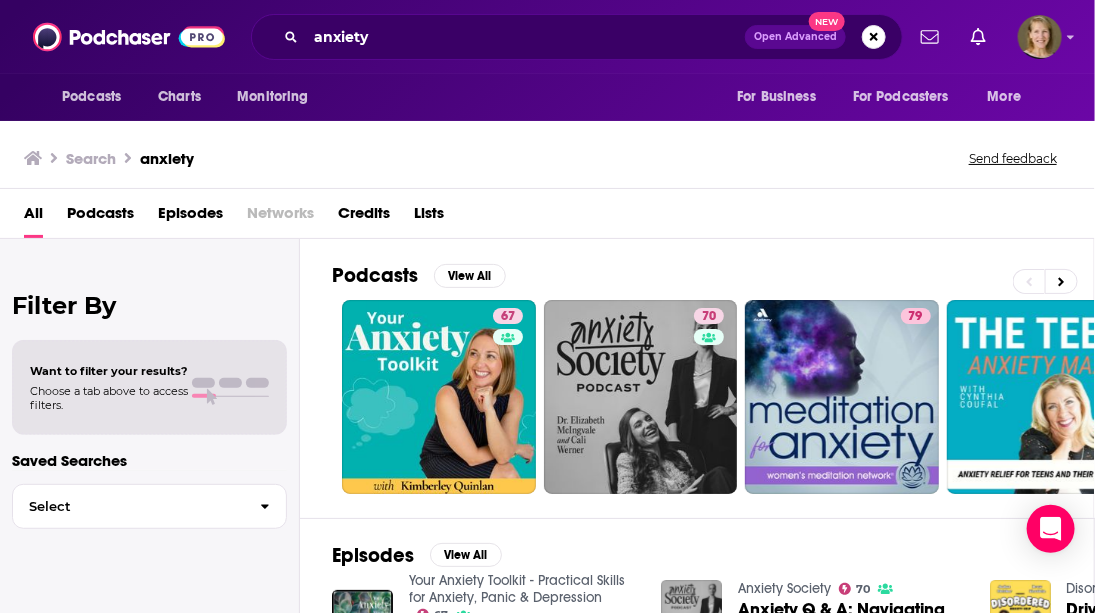 click on "Podcasts" at bounding box center (100, 217) 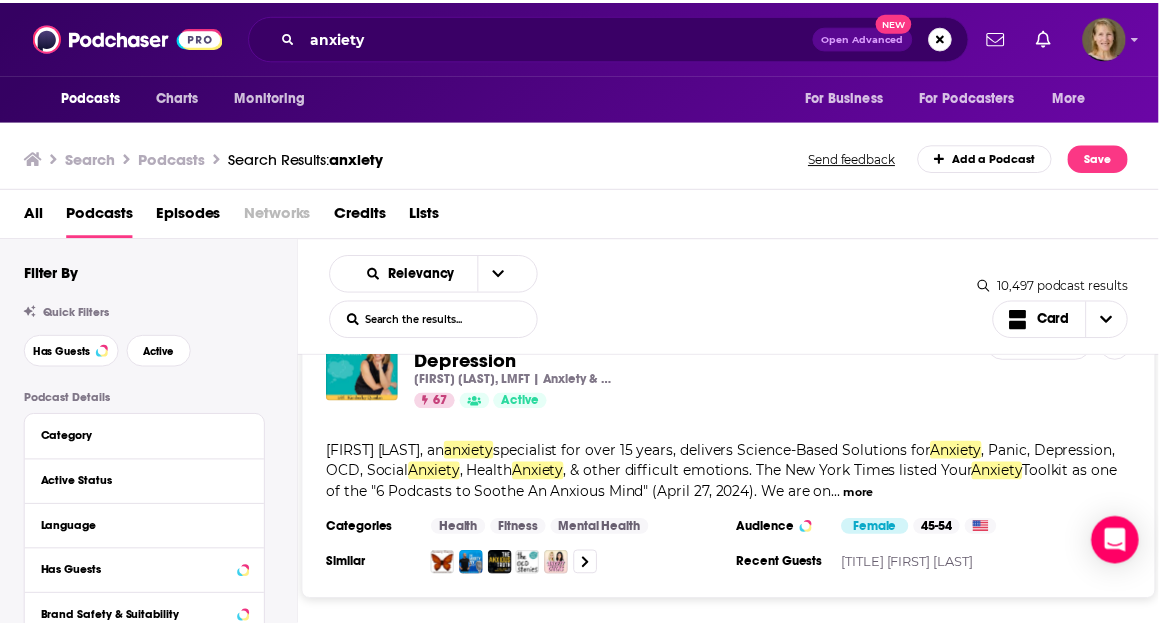 scroll, scrollTop: 76, scrollLeft: 0, axis: vertical 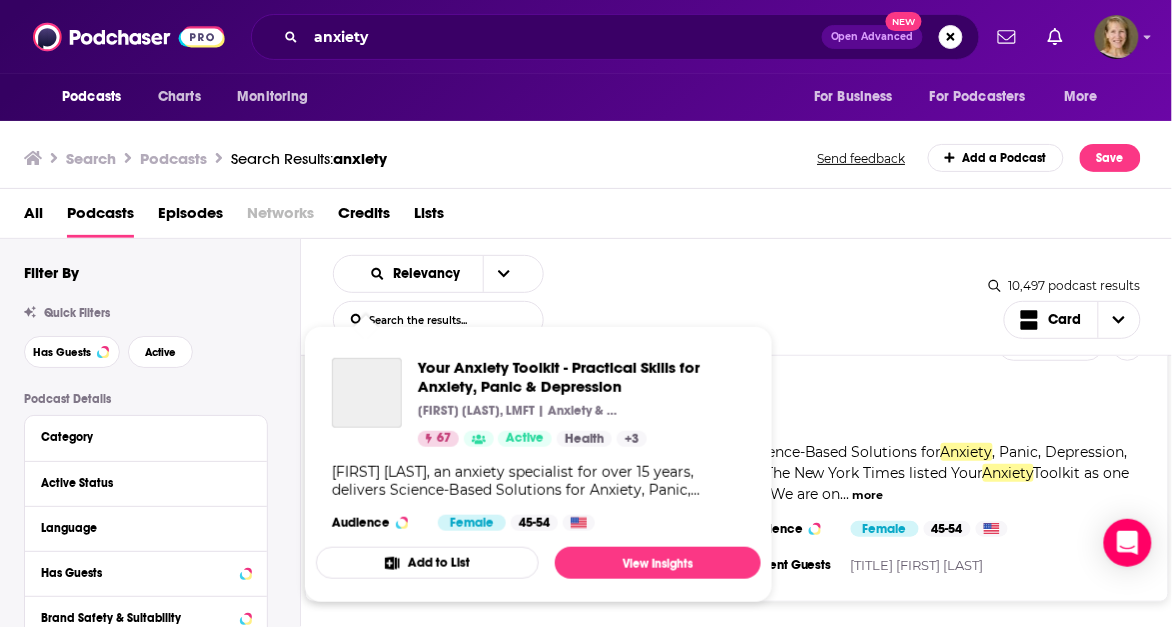 click at bounding box center [367, 393] 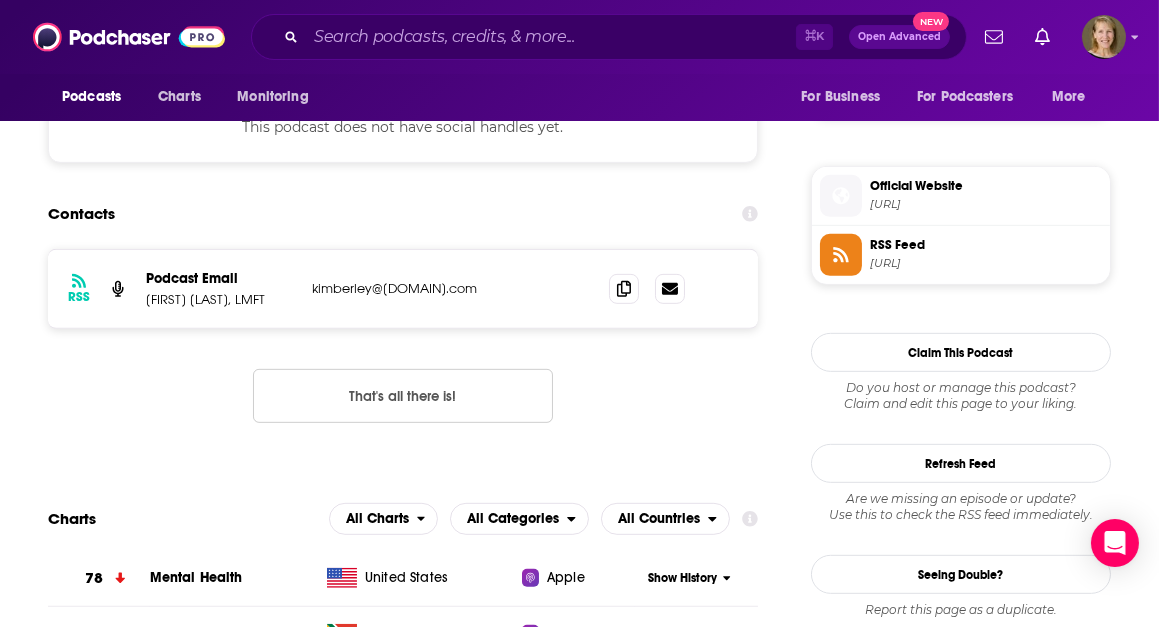 scroll, scrollTop: 1712, scrollLeft: 0, axis: vertical 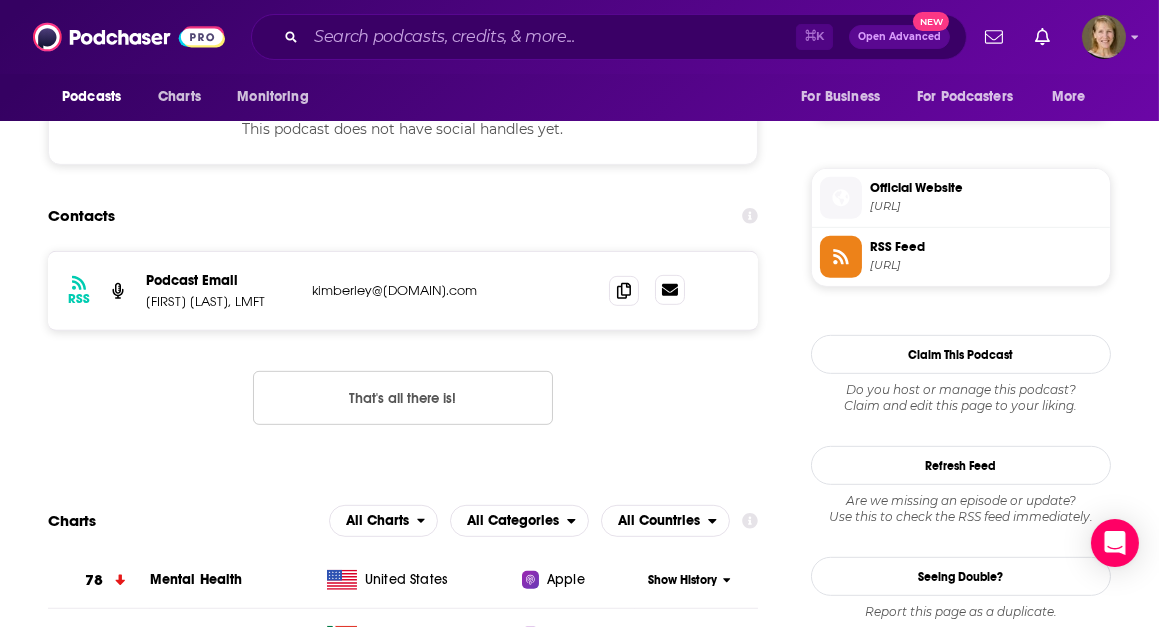 click 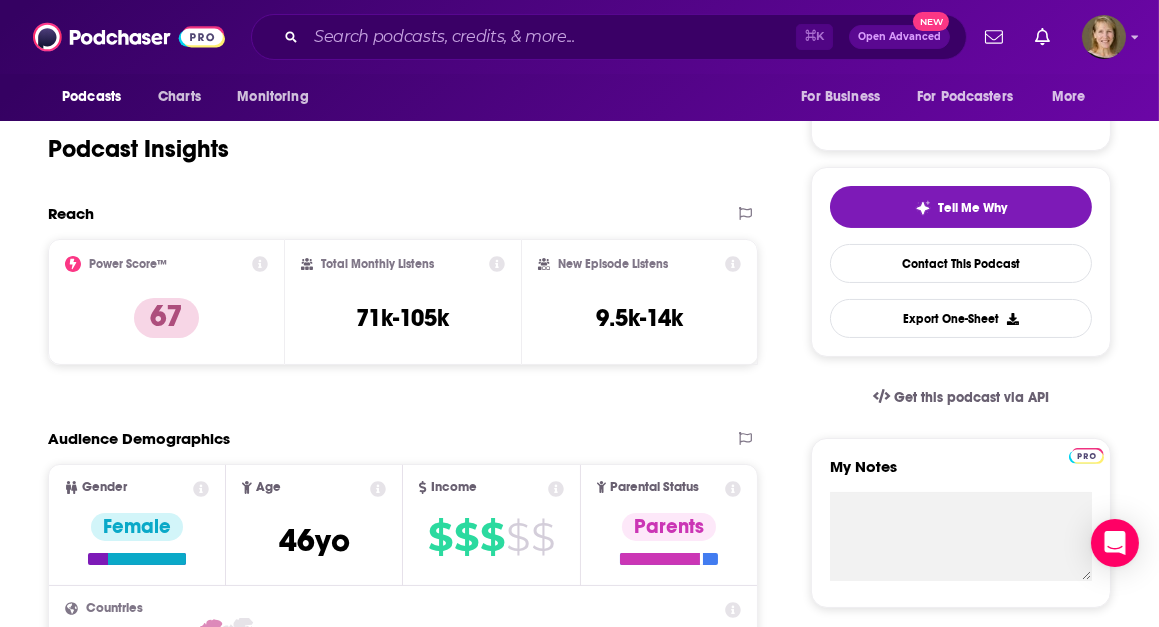 scroll, scrollTop: 0, scrollLeft: 0, axis: both 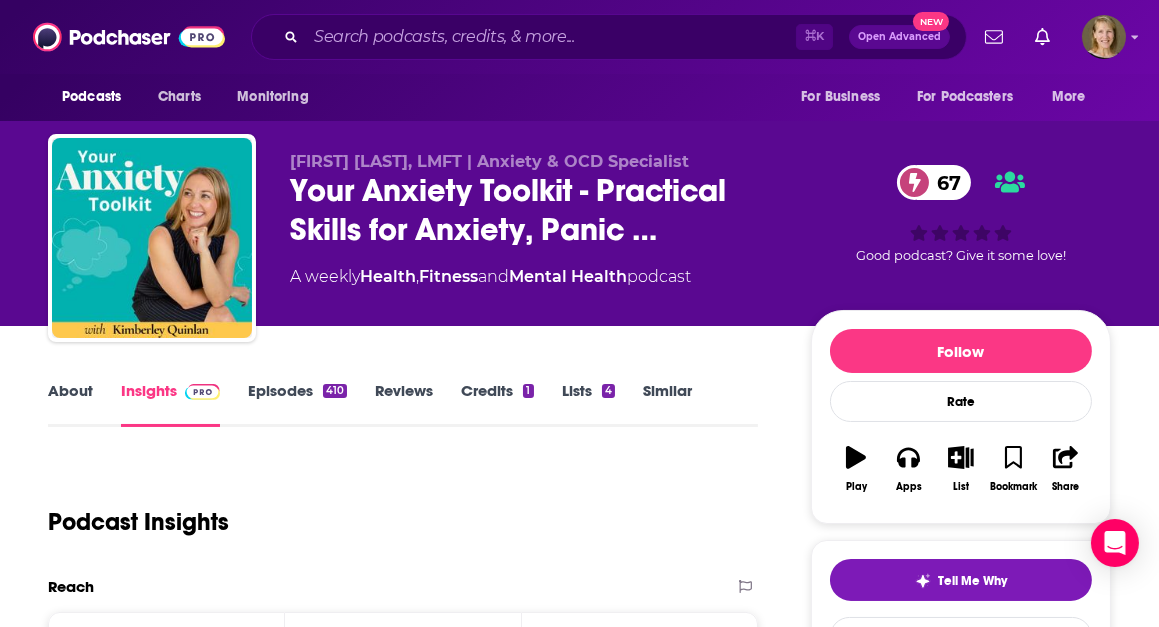 click on "Episodes 410" at bounding box center [297, 404] 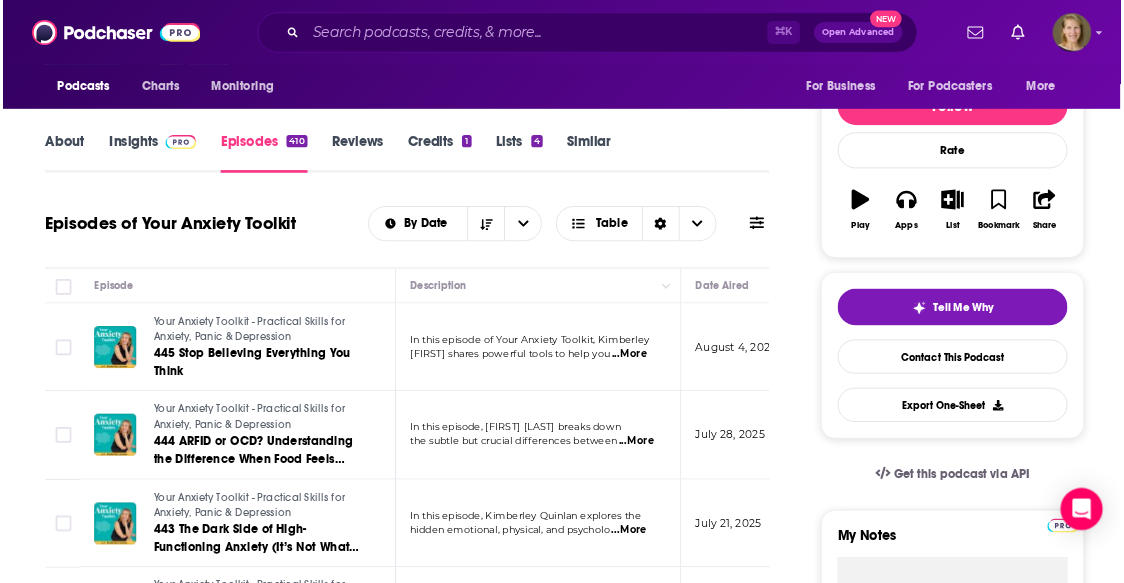 scroll, scrollTop: 0, scrollLeft: 0, axis: both 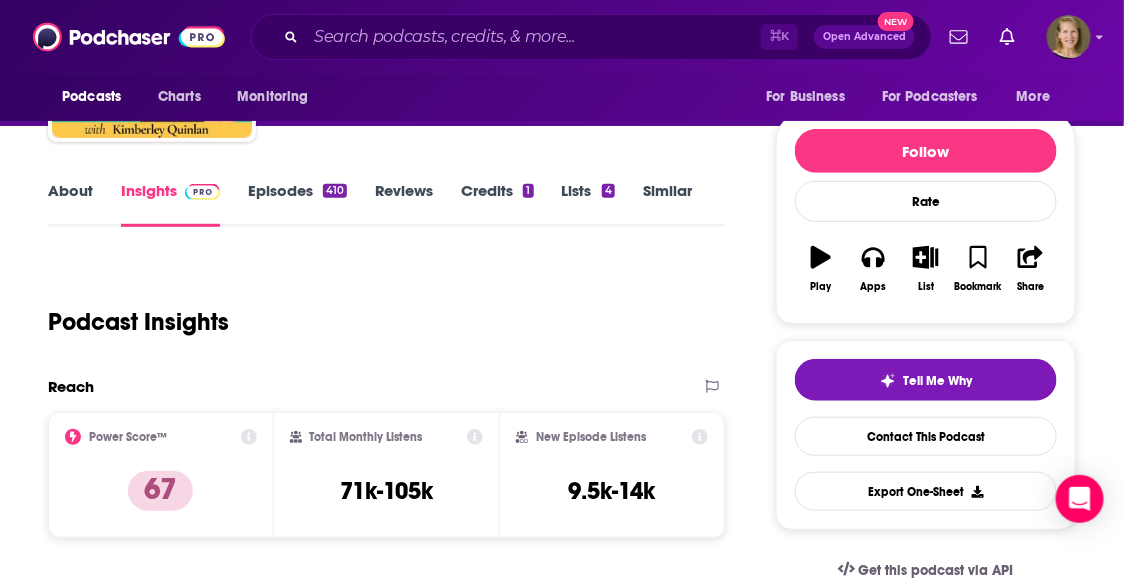 click on "Similar" at bounding box center (667, 204) 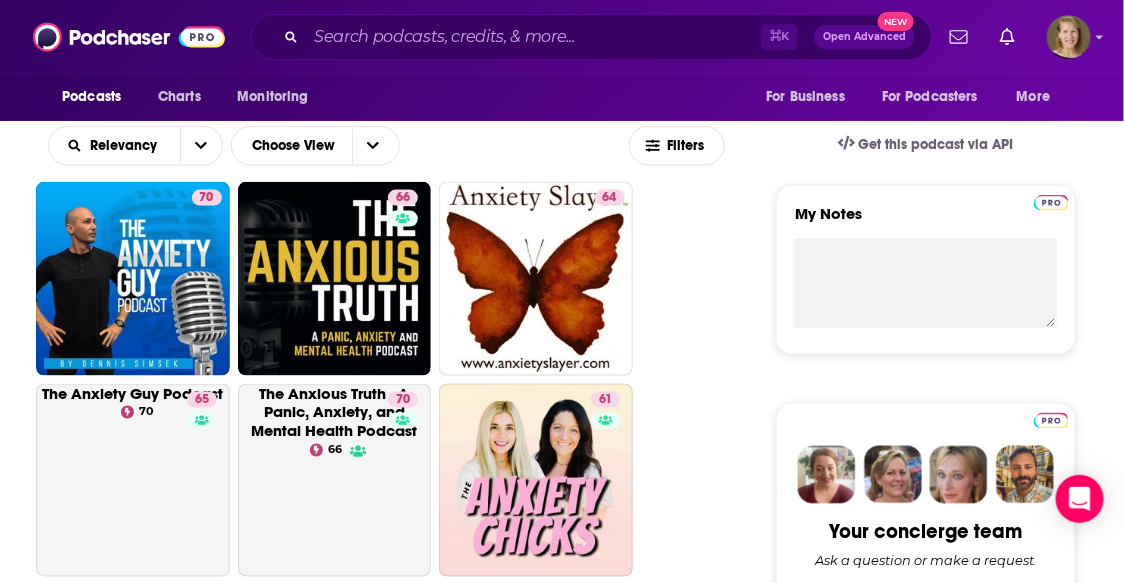 scroll, scrollTop: 634, scrollLeft: 0, axis: vertical 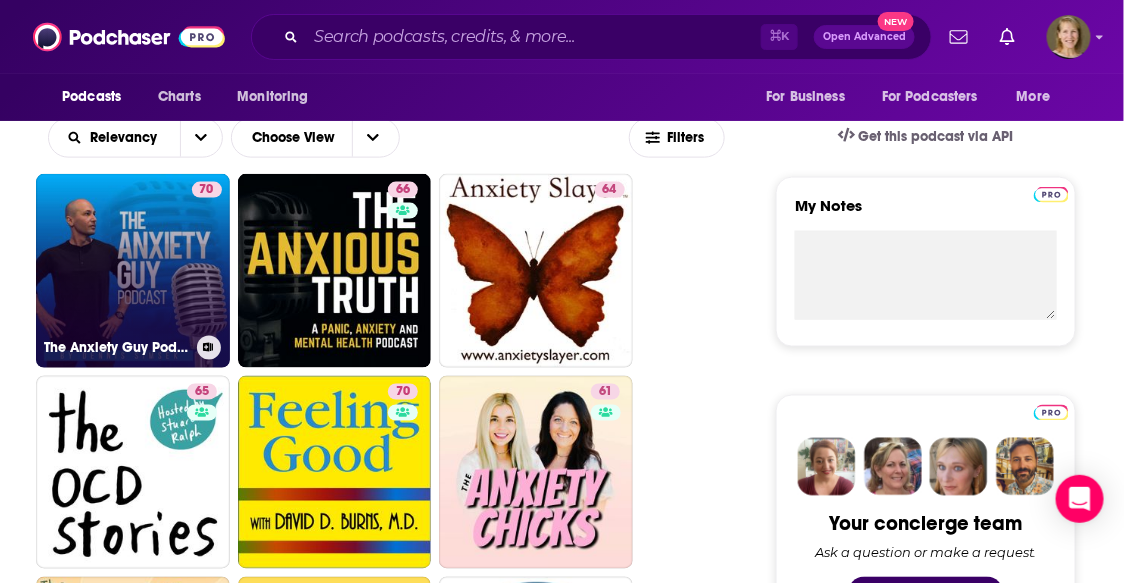 click on "70 The Anxiety Guy Podcast" at bounding box center (133, 271) 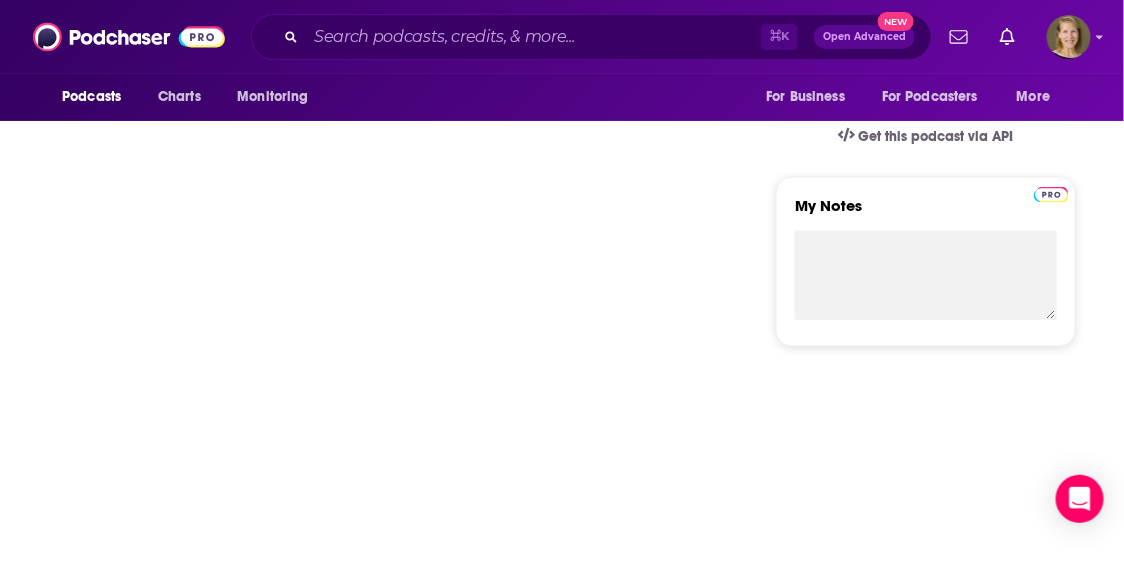 scroll, scrollTop: 0, scrollLeft: 0, axis: both 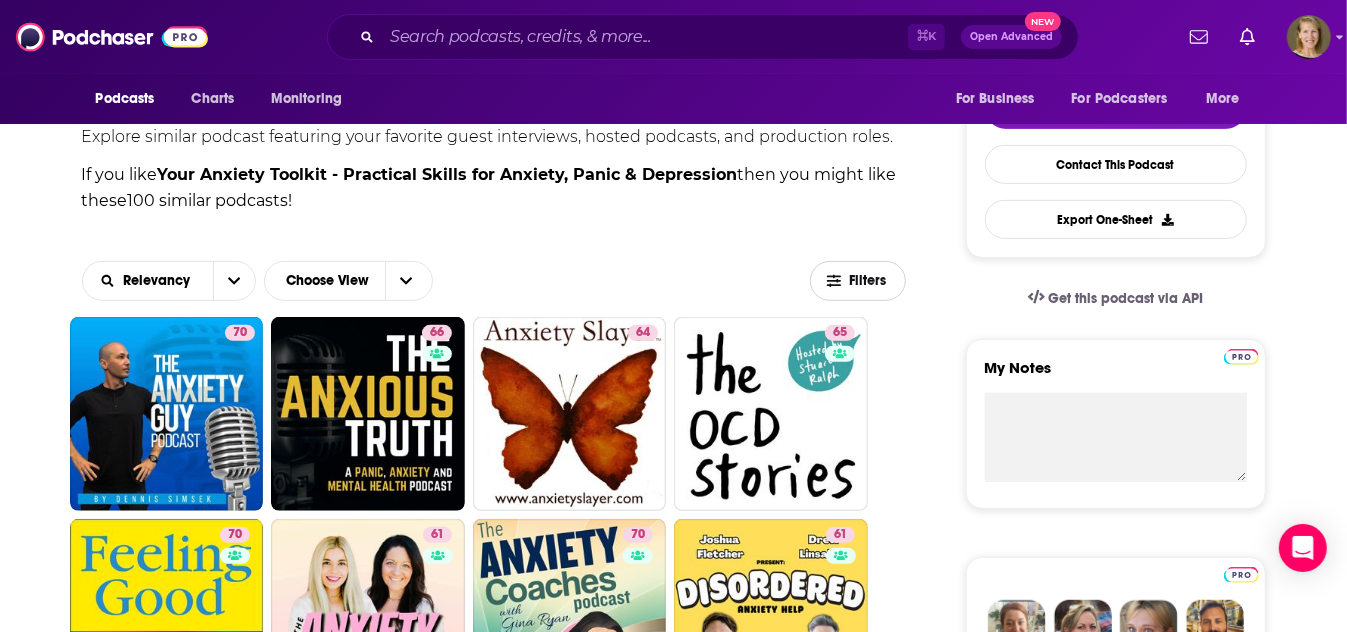 click 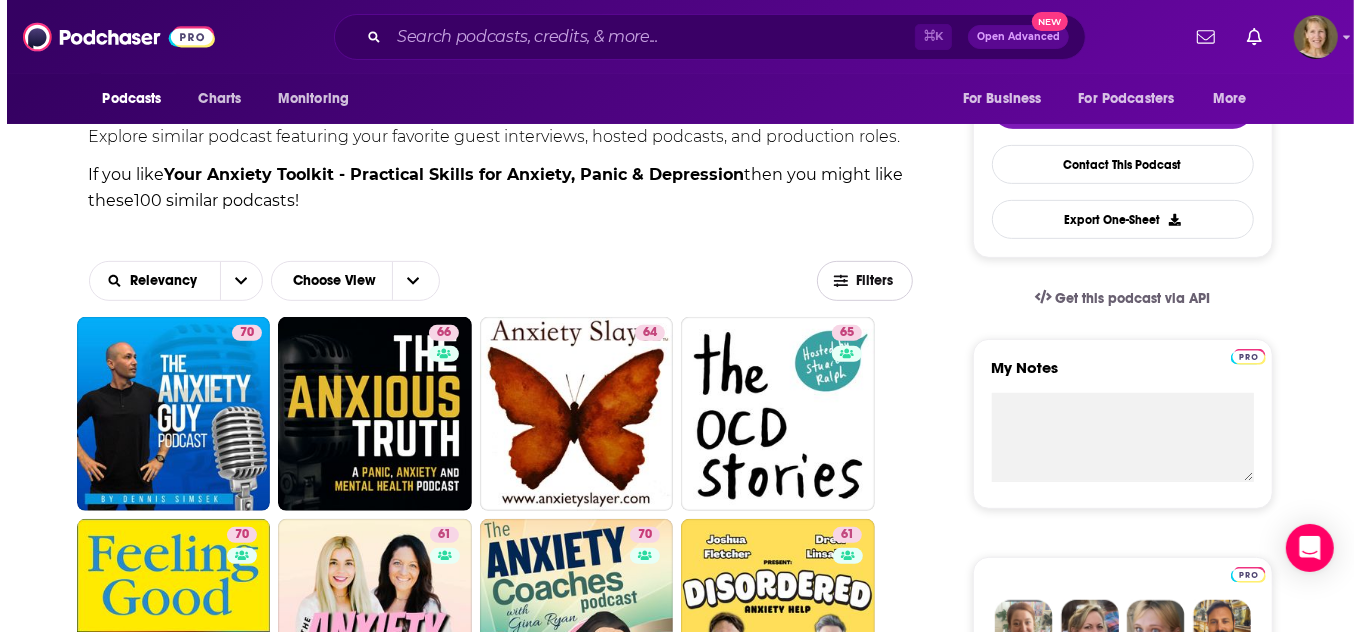scroll, scrollTop: 0, scrollLeft: 0, axis: both 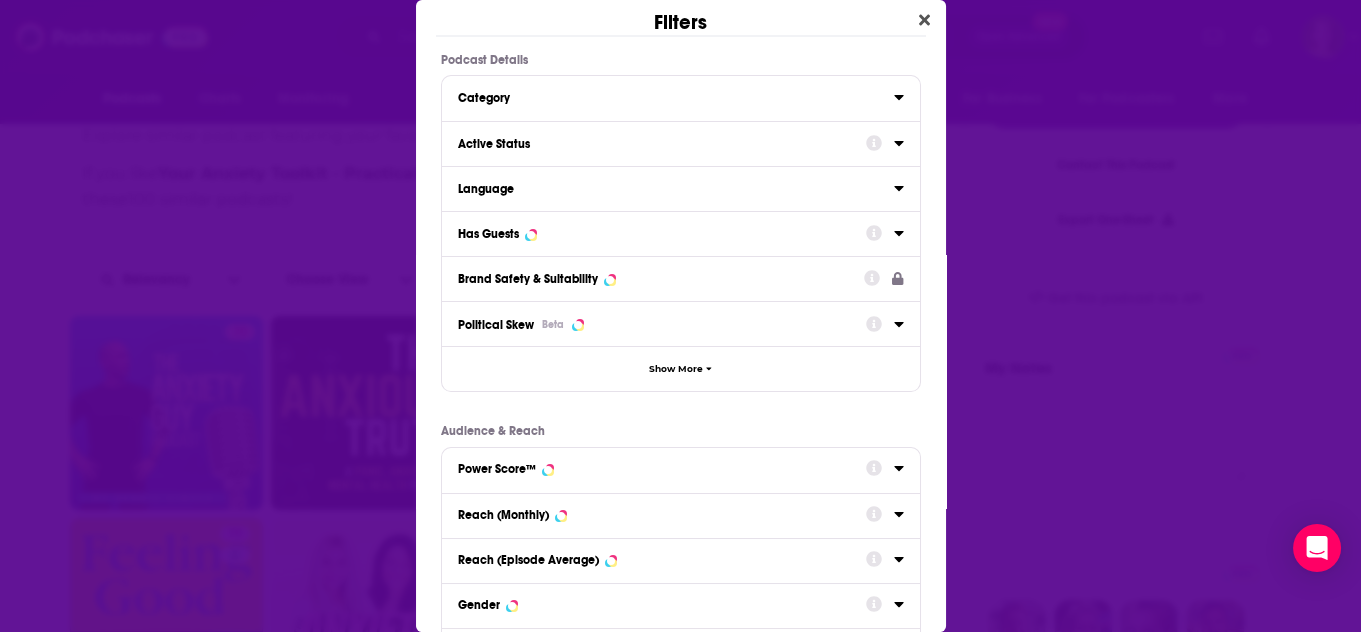 click on "Has Guests" at bounding box center (655, 234) 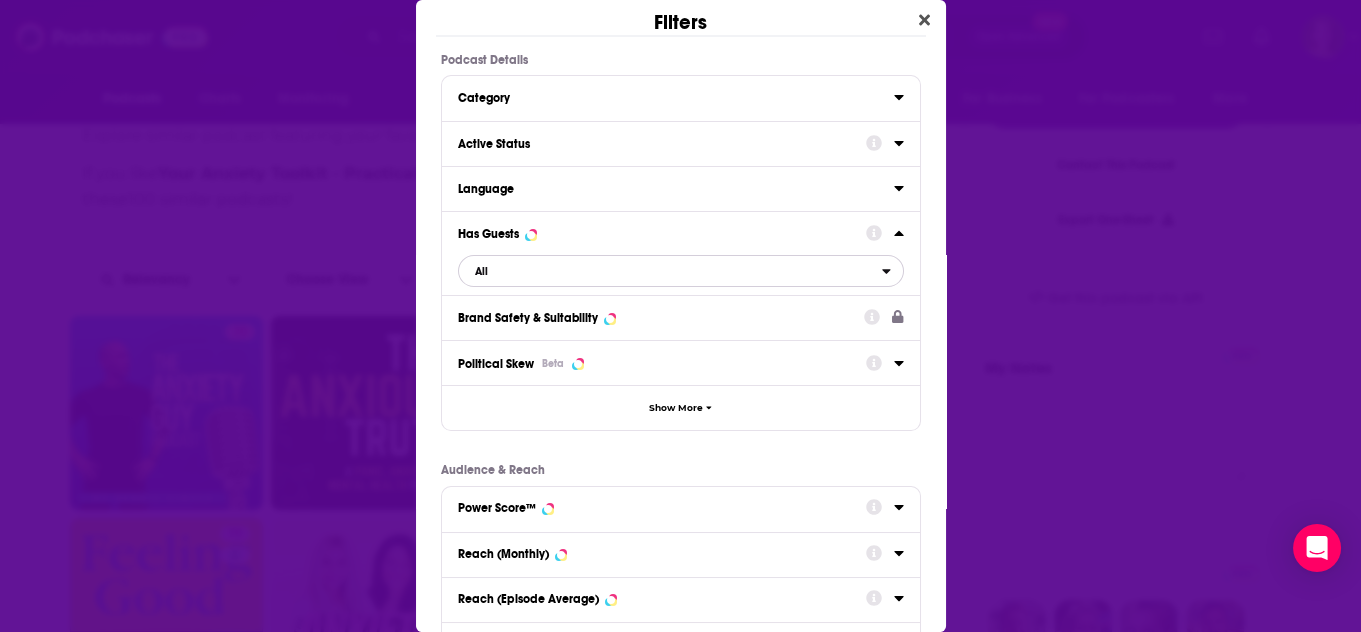 click on "All" at bounding box center (670, 271) 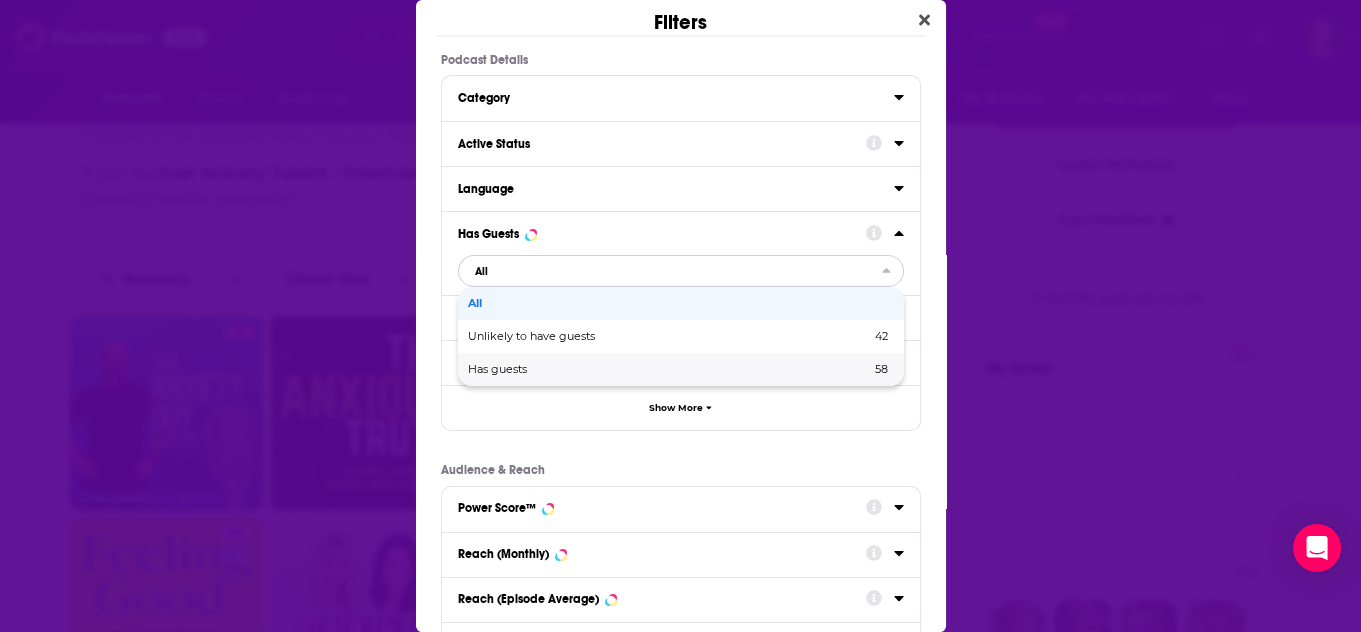 click on "Has guests" at bounding box center [583, 369] 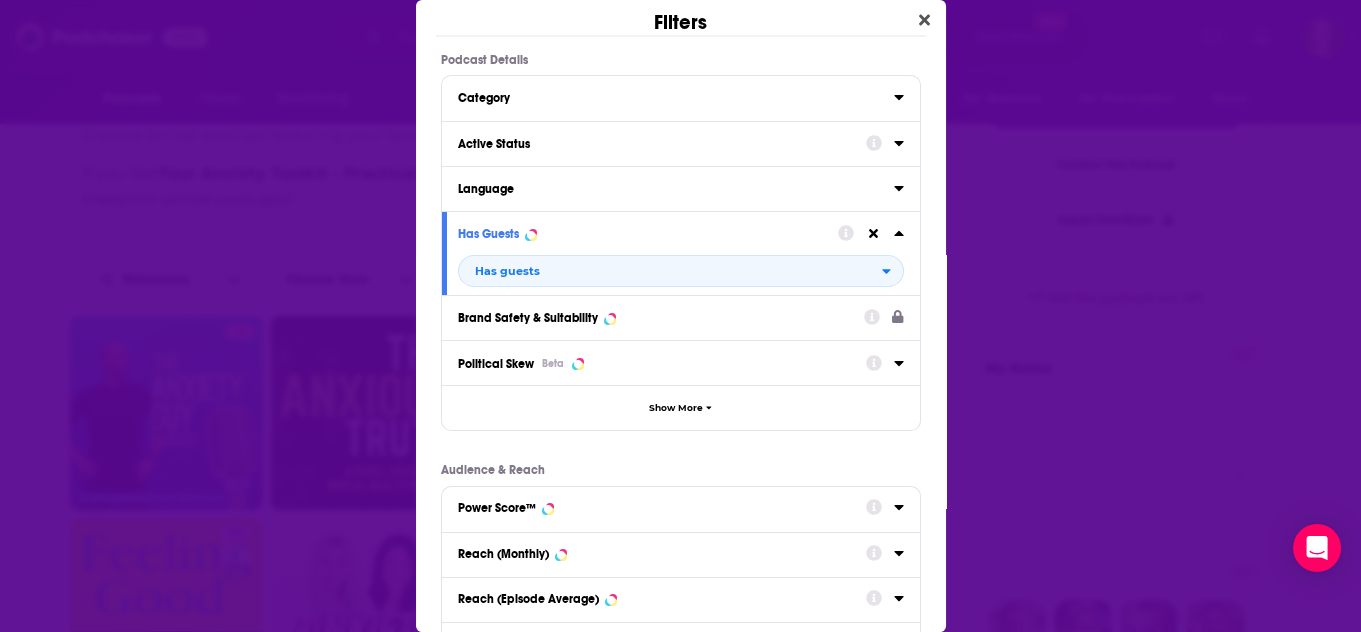click on "Active Status" at bounding box center (662, 142) 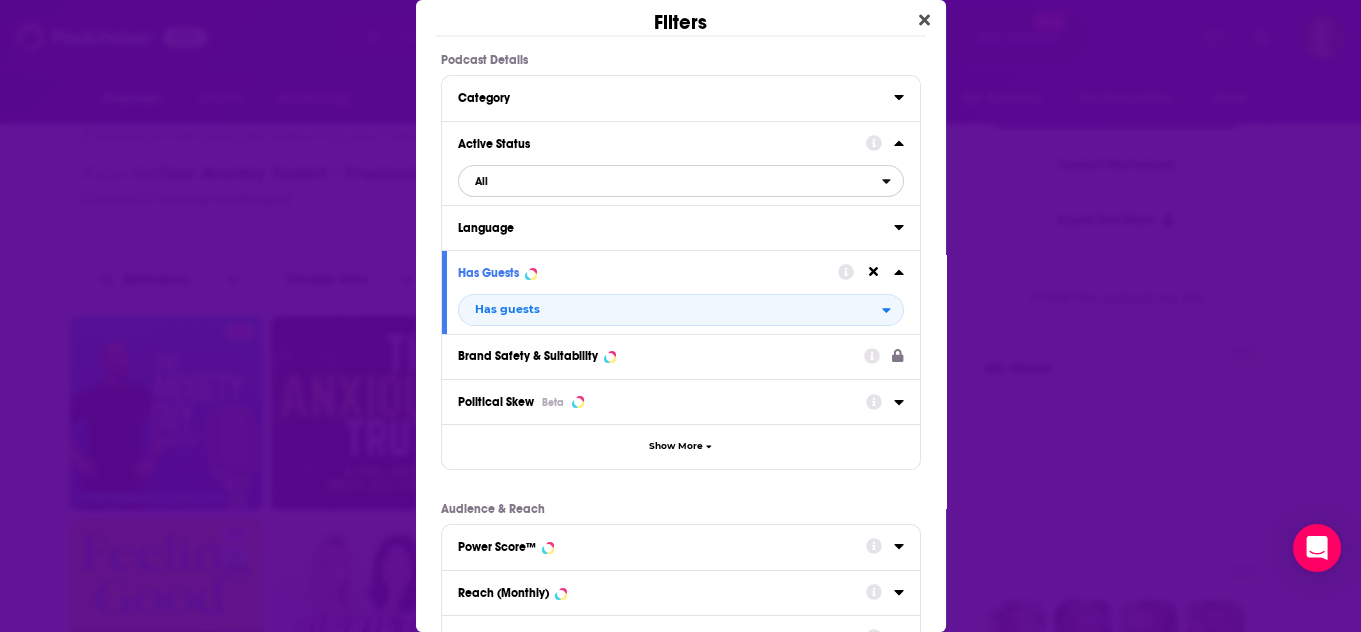 click on "All" at bounding box center [670, 181] 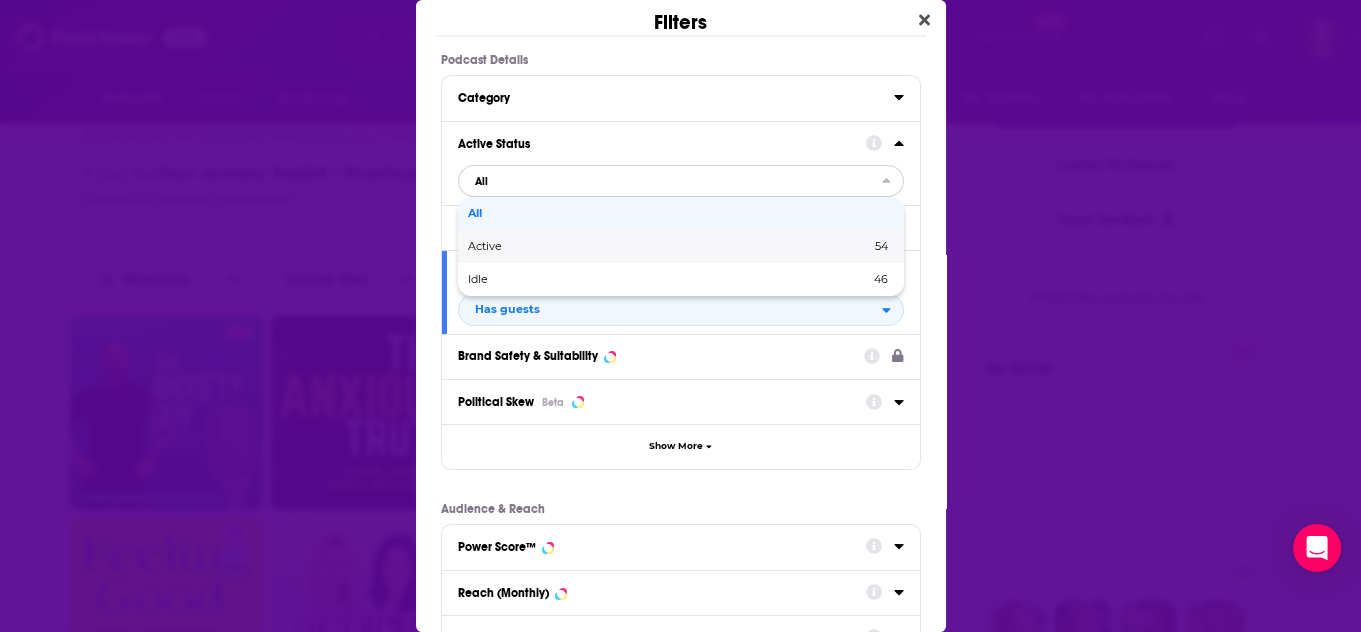 click on "Active" at bounding box center (577, 246) 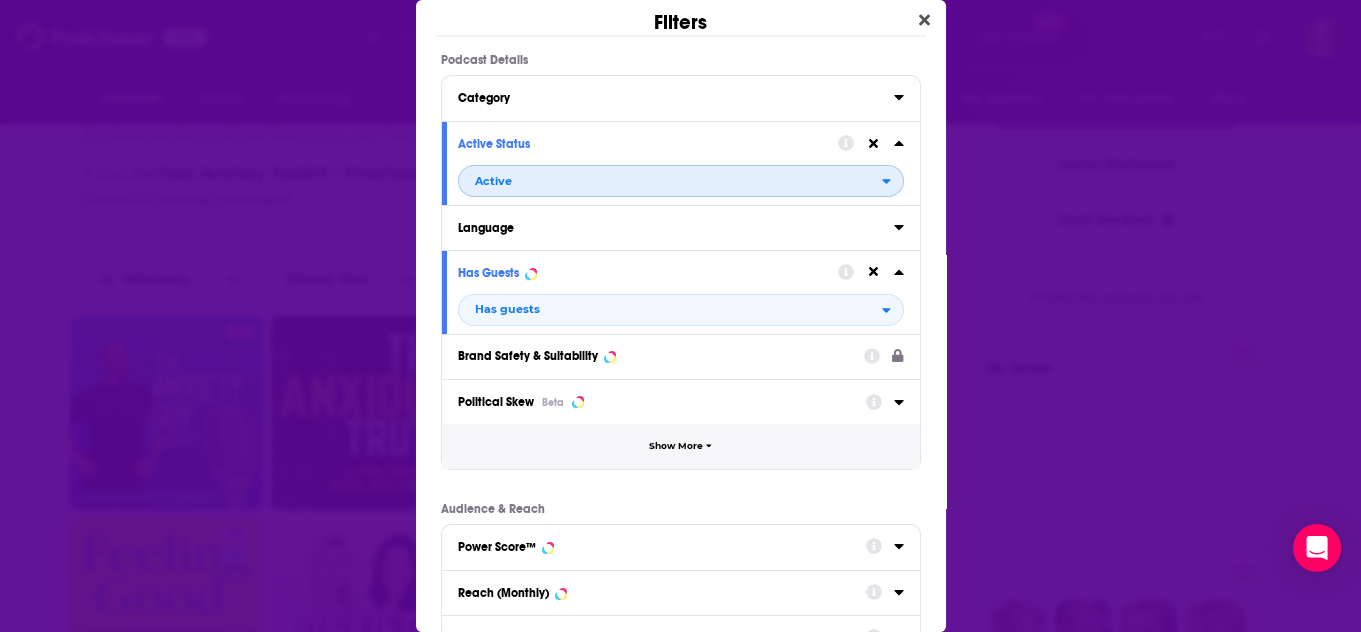 scroll, scrollTop: 325, scrollLeft: 0, axis: vertical 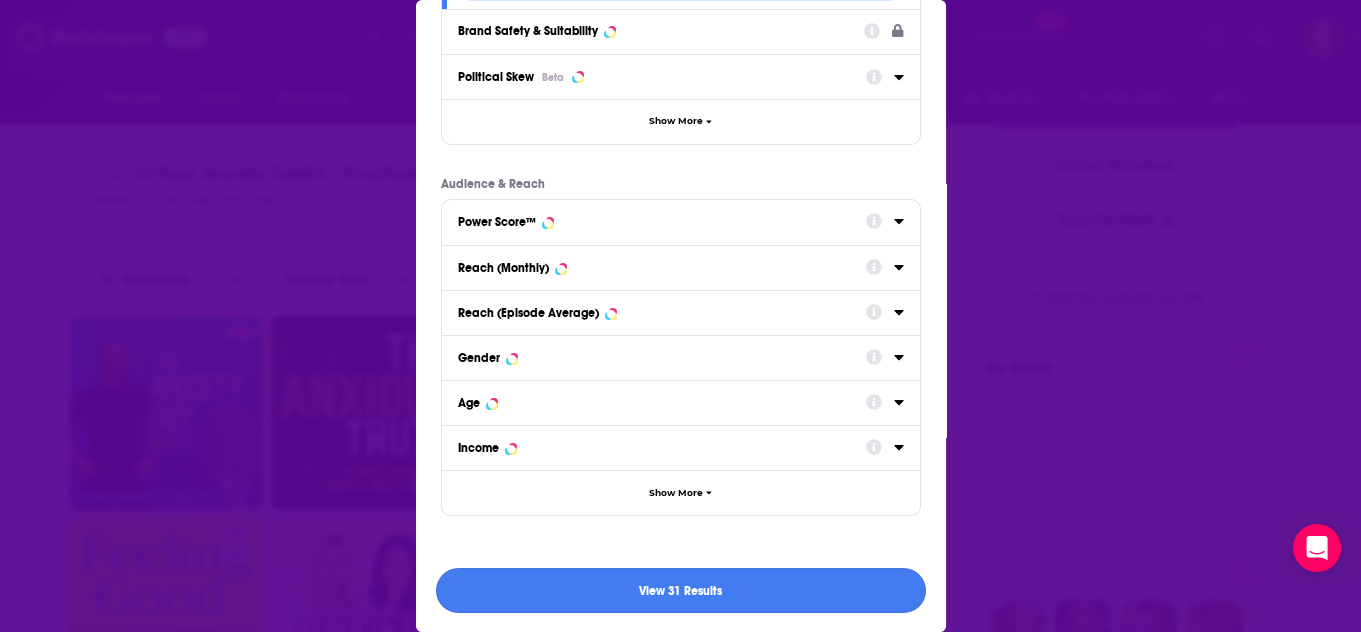 click on "View 31 Results" at bounding box center (681, 590) 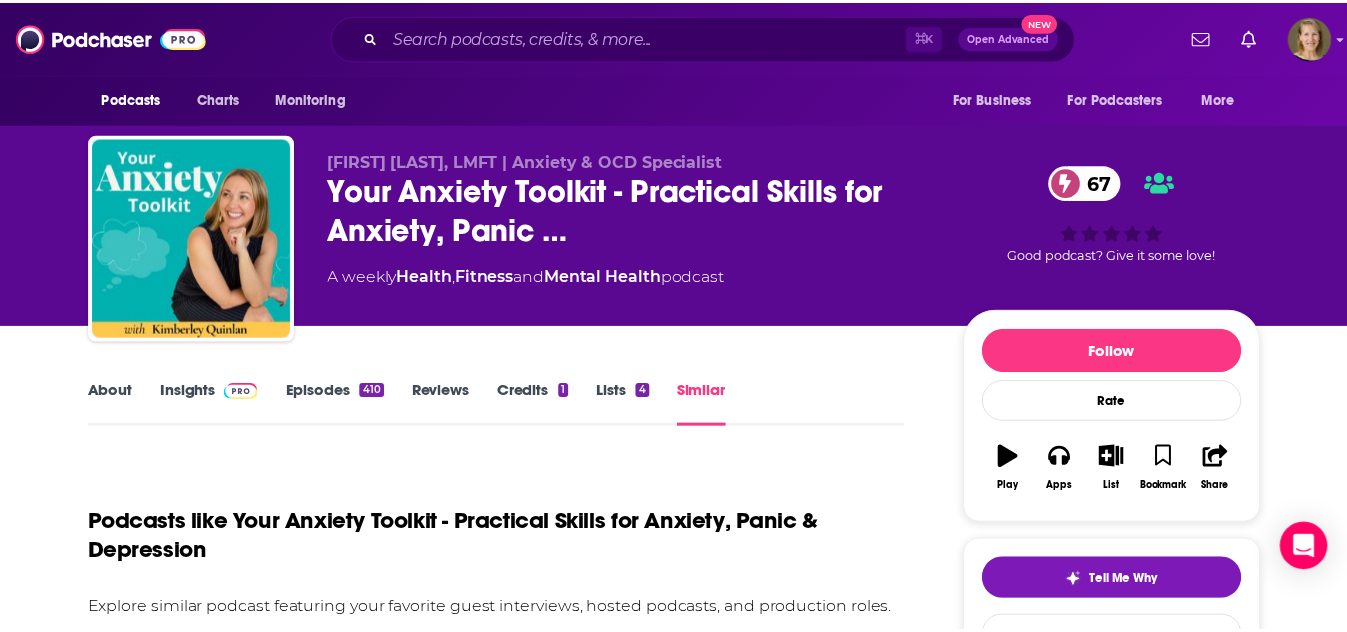 scroll, scrollTop: 472, scrollLeft: 0, axis: vertical 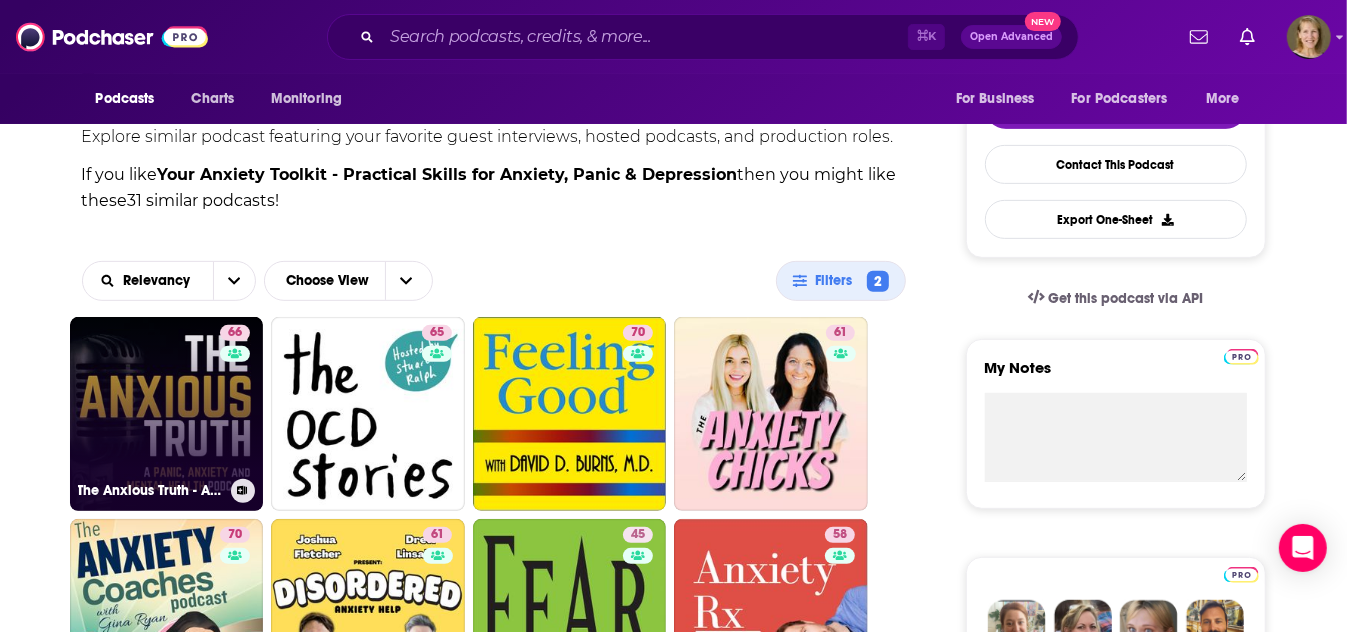 click on "66 The Anxious Truth - A Panic, Anxiety, and Mental Health Podcast" at bounding box center (167, 414) 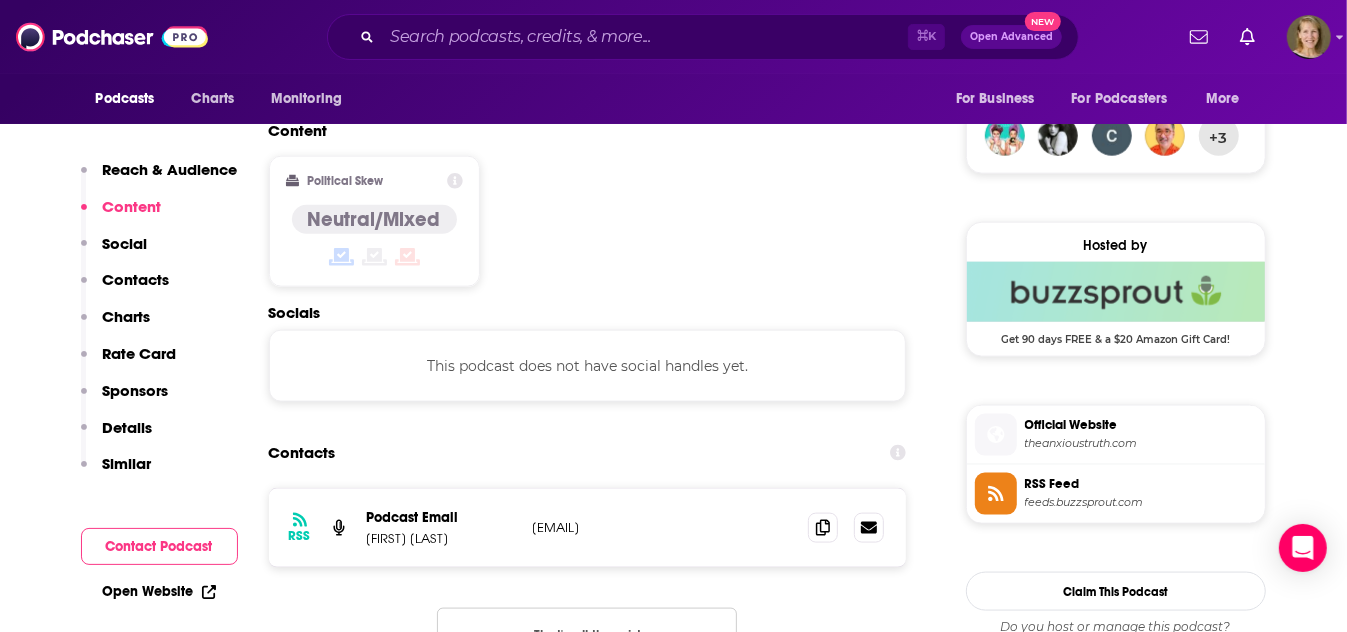 scroll, scrollTop: 1497, scrollLeft: 0, axis: vertical 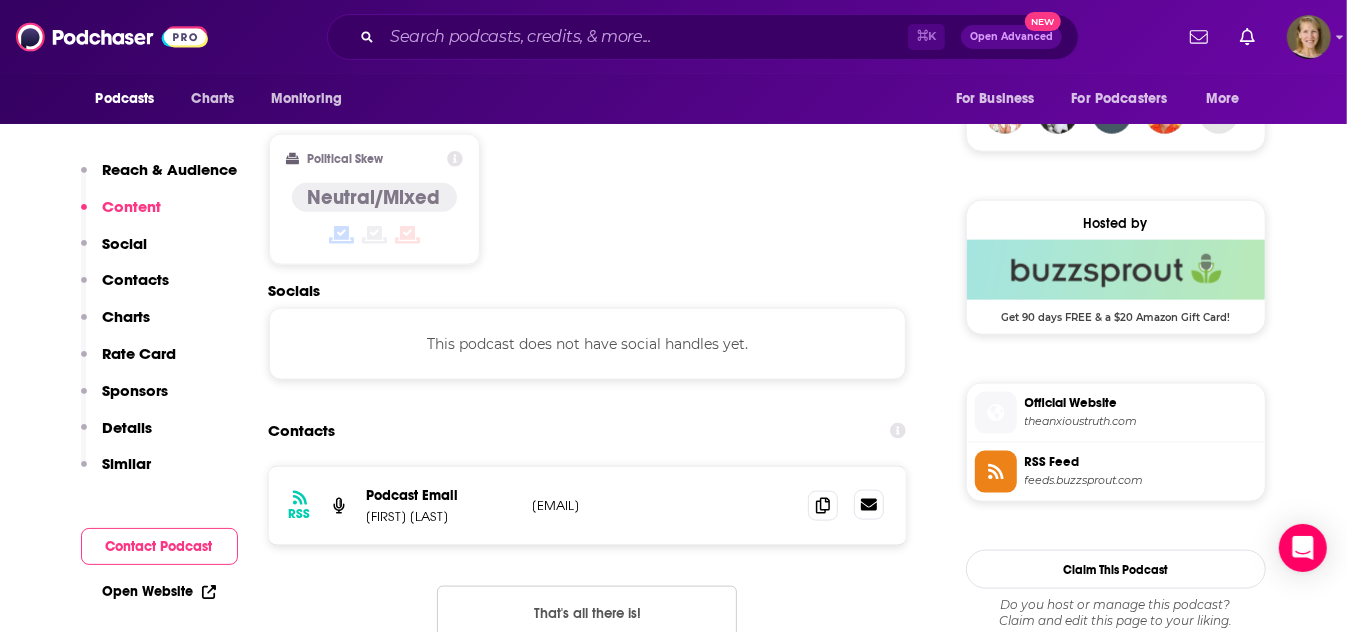 click 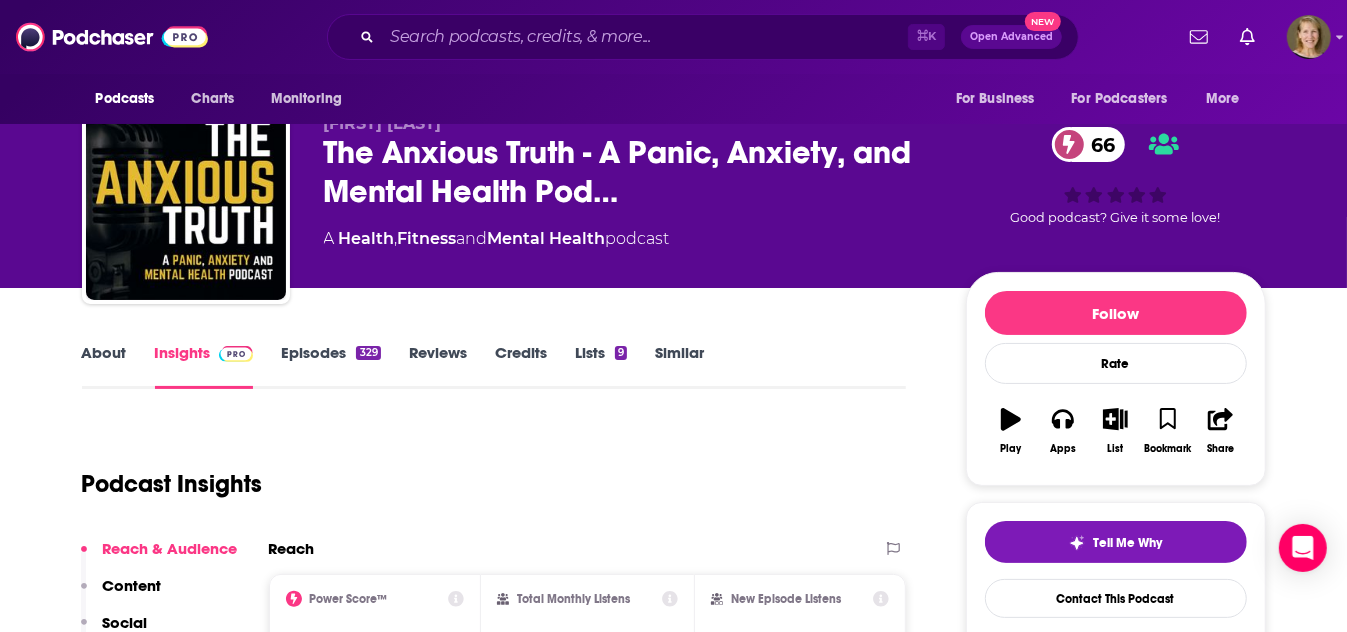 scroll, scrollTop: 0, scrollLeft: 0, axis: both 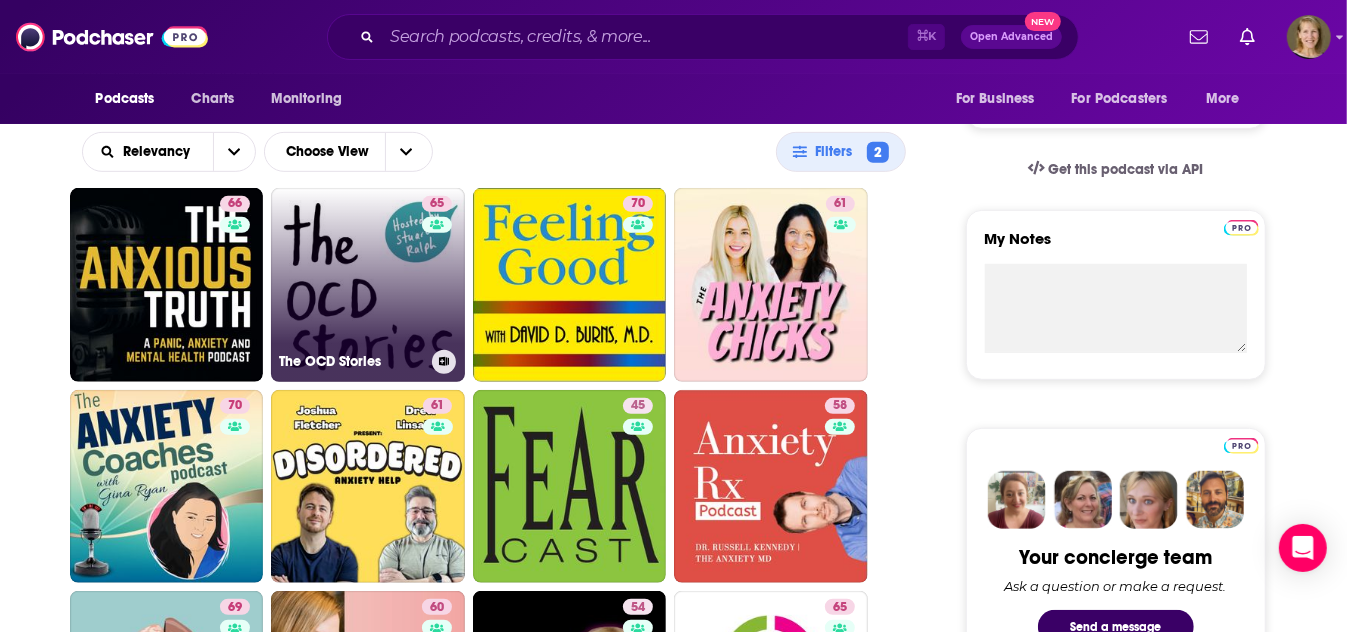 click on "65 The OCD Stories" at bounding box center [368, 285] 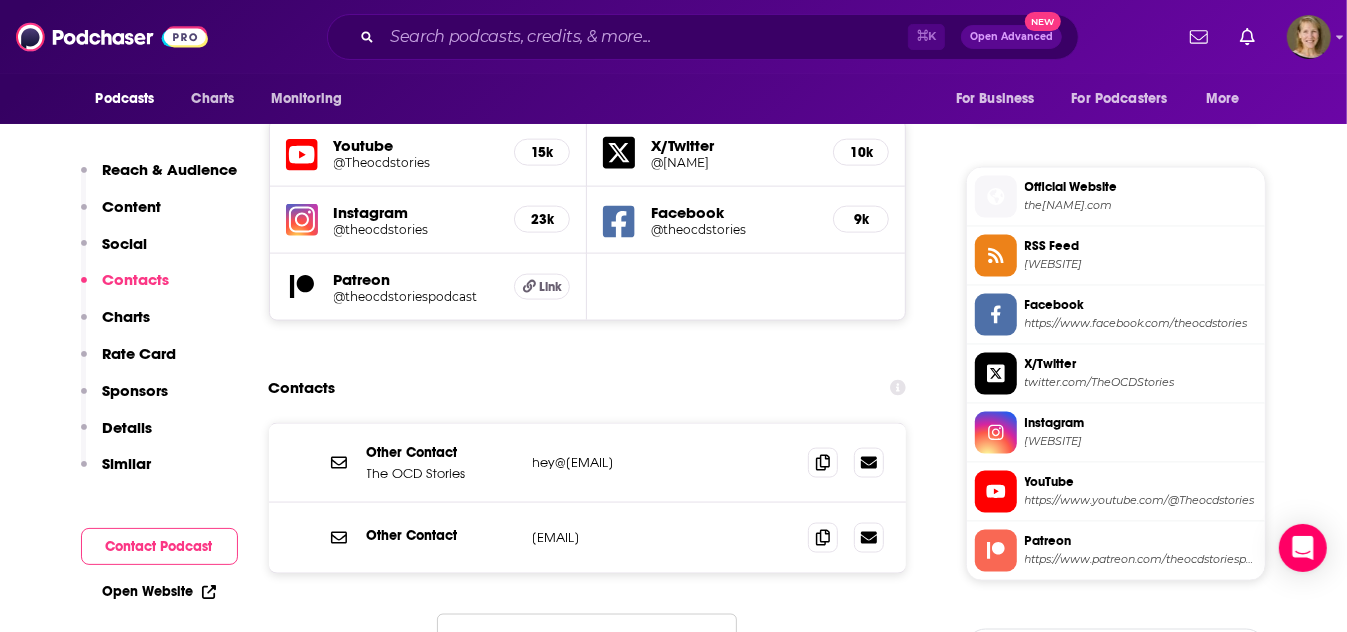 scroll, scrollTop: 1810, scrollLeft: 0, axis: vertical 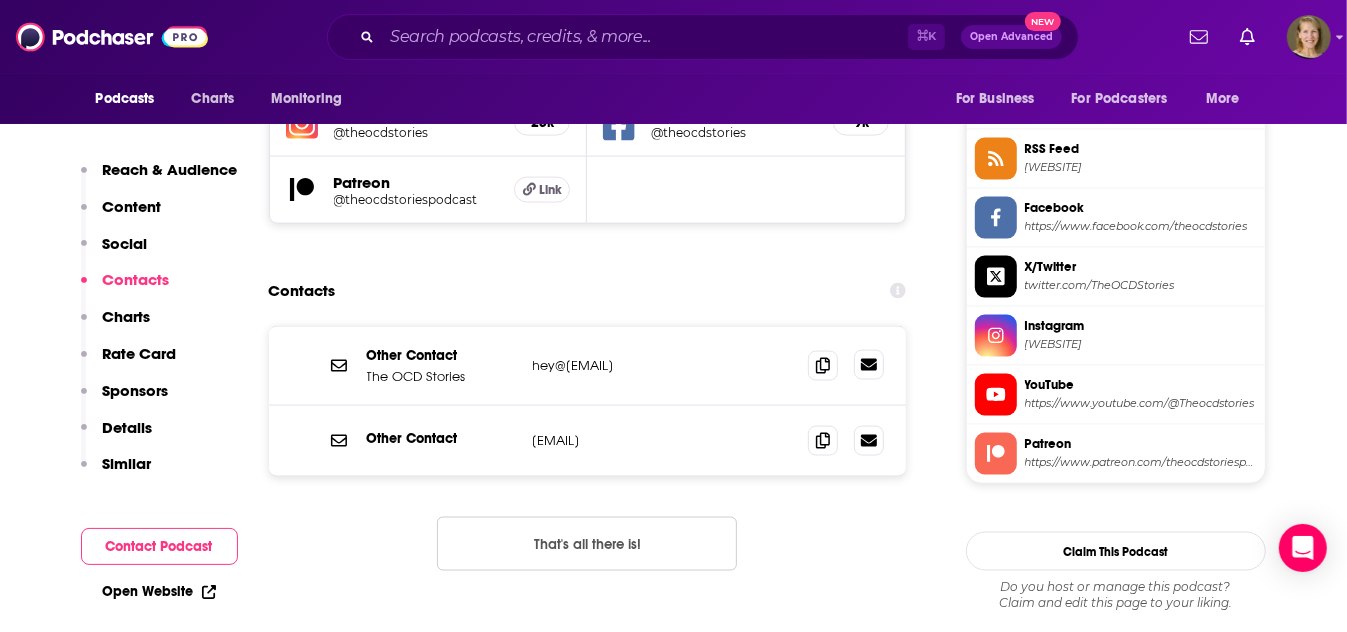 click 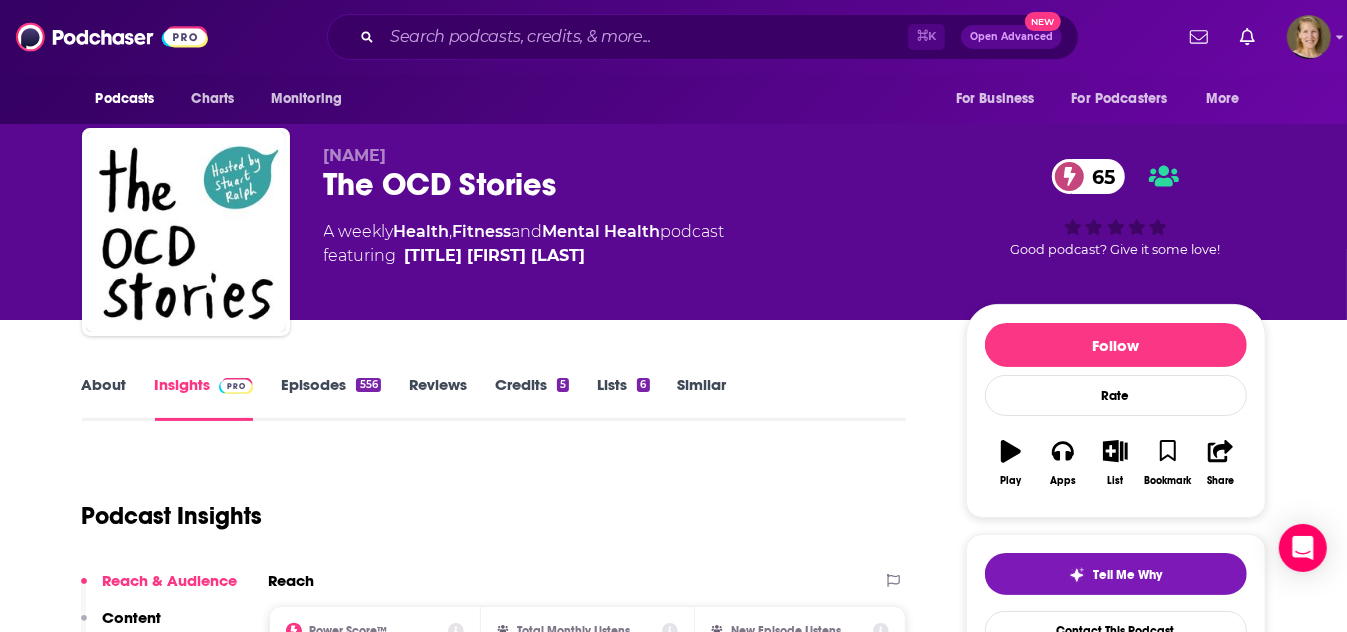 scroll, scrollTop: 0, scrollLeft: 0, axis: both 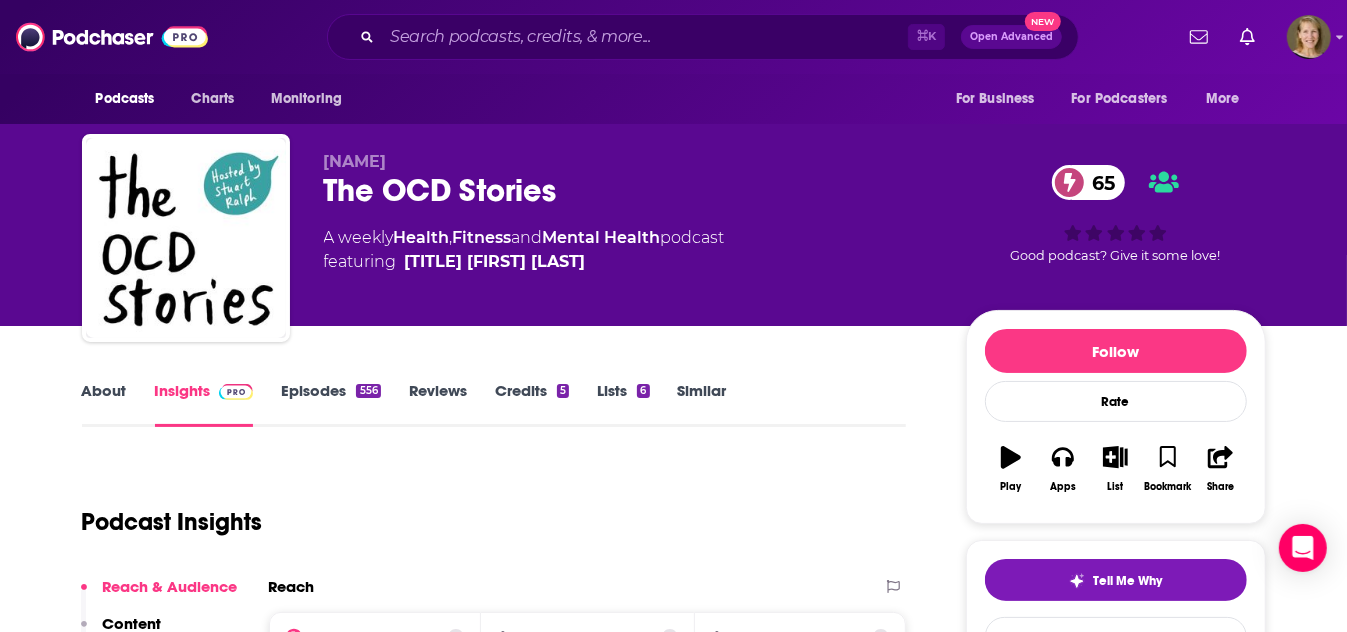 click on "Episodes 556" at bounding box center [330, 404] 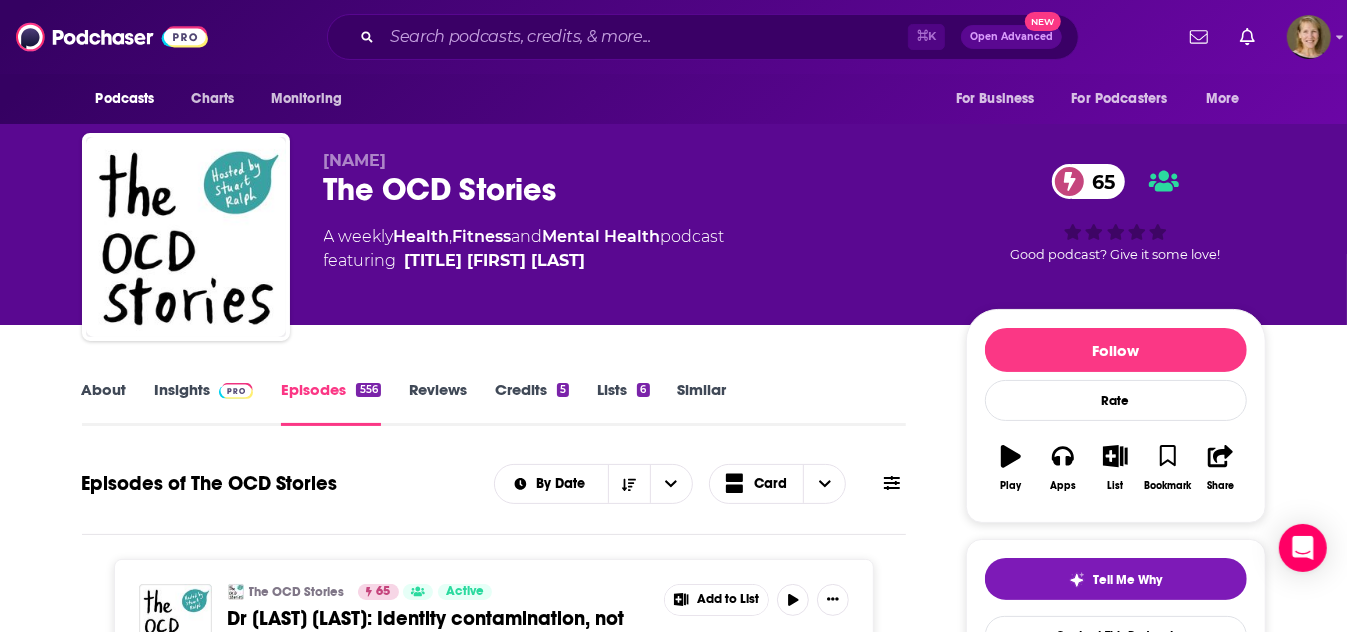 scroll, scrollTop: 0, scrollLeft: 0, axis: both 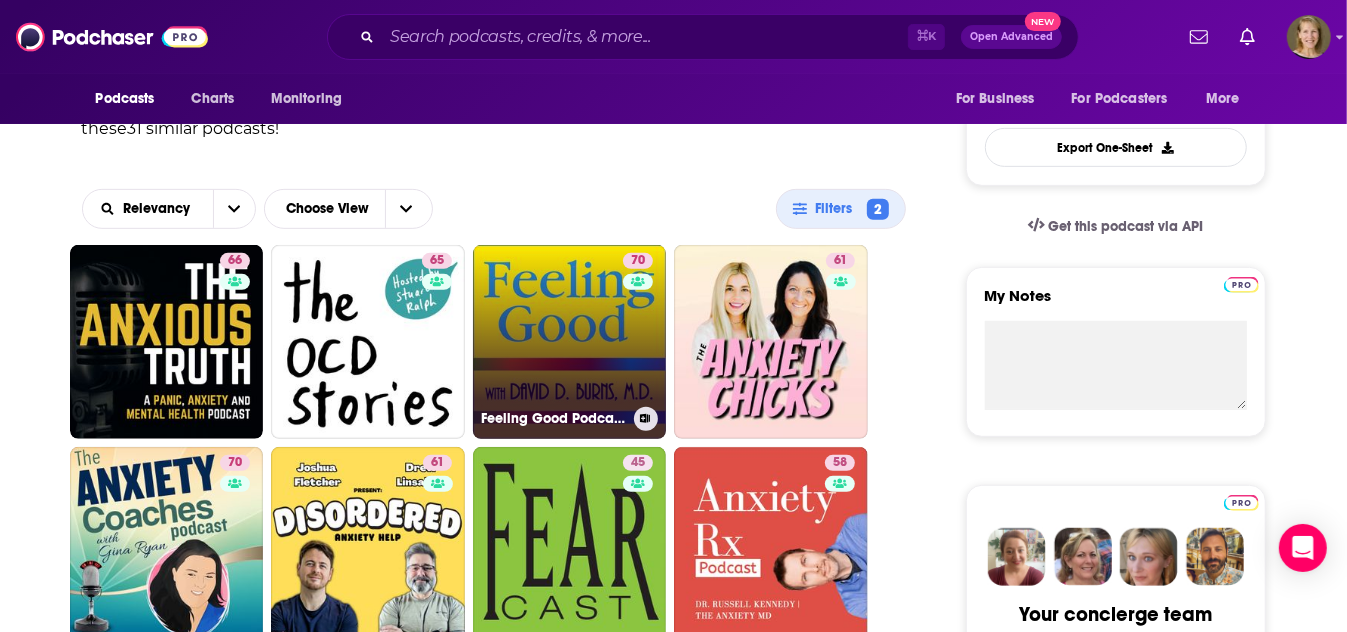 click on "70 Feeling Good Podcast | TEAM-CBT - The New Mood Therapy" at bounding box center [570, 342] 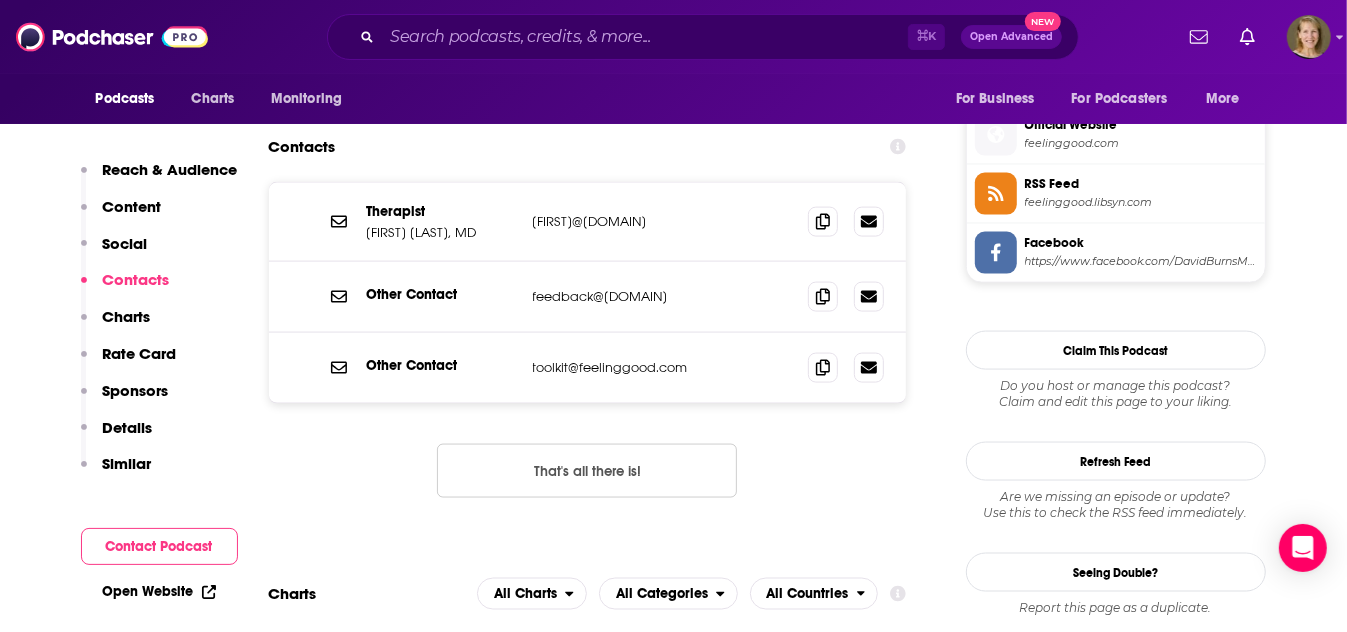 scroll, scrollTop: 1775, scrollLeft: 0, axis: vertical 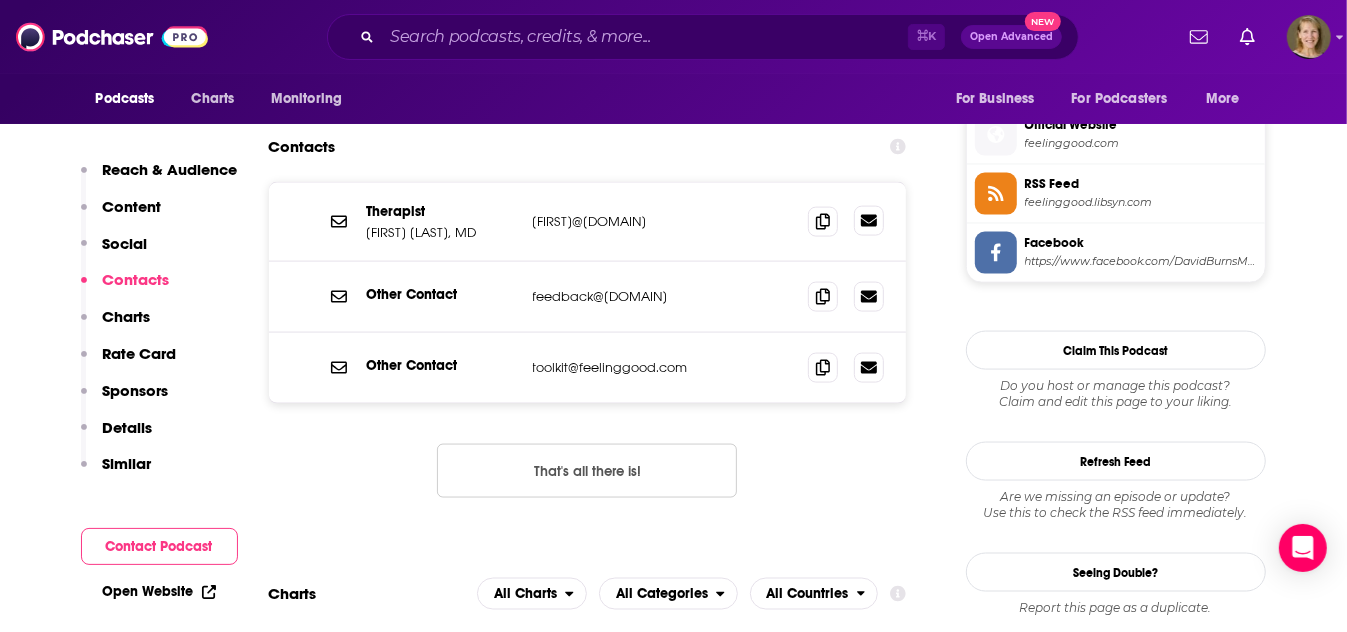 click 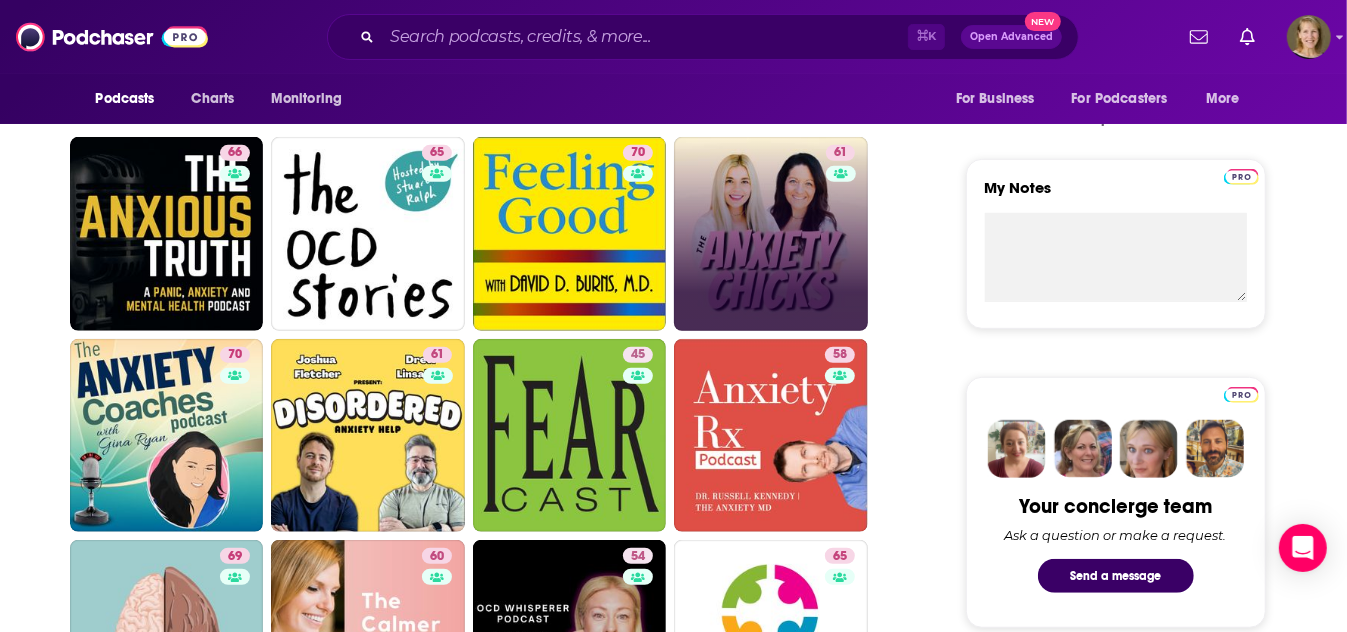 scroll, scrollTop: 653, scrollLeft: 0, axis: vertical 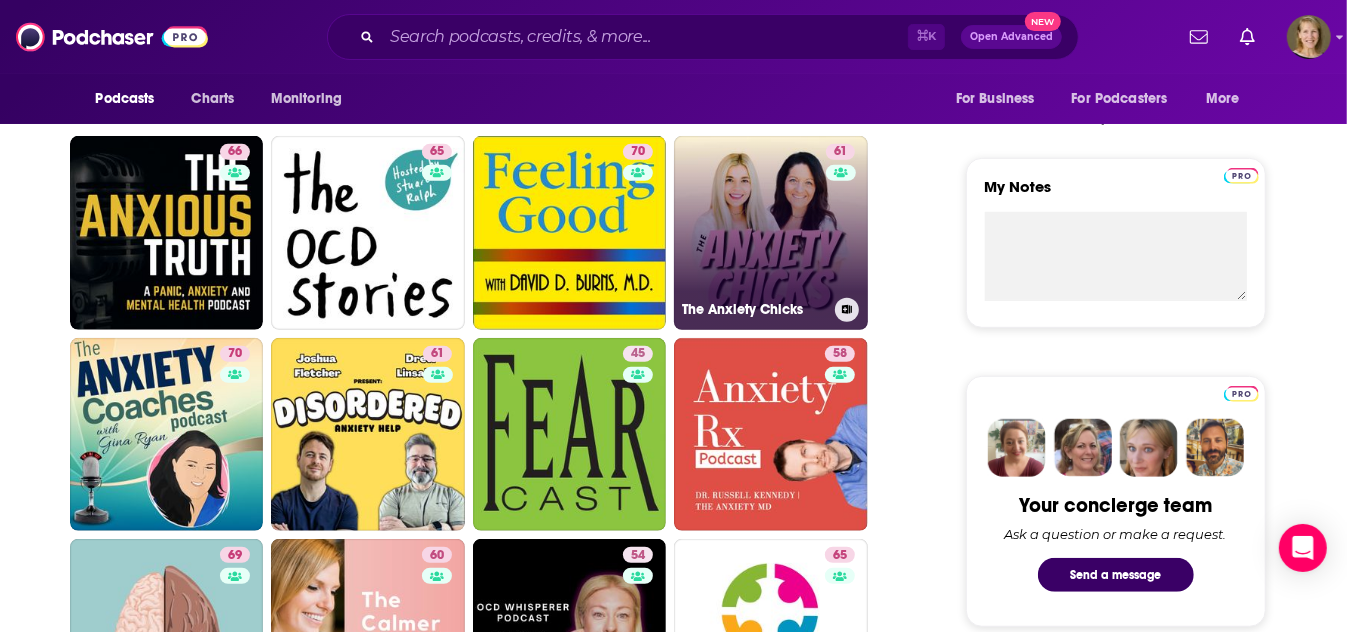 click on "61 The Anxiety Chicks" at bounding box center (771, 233) 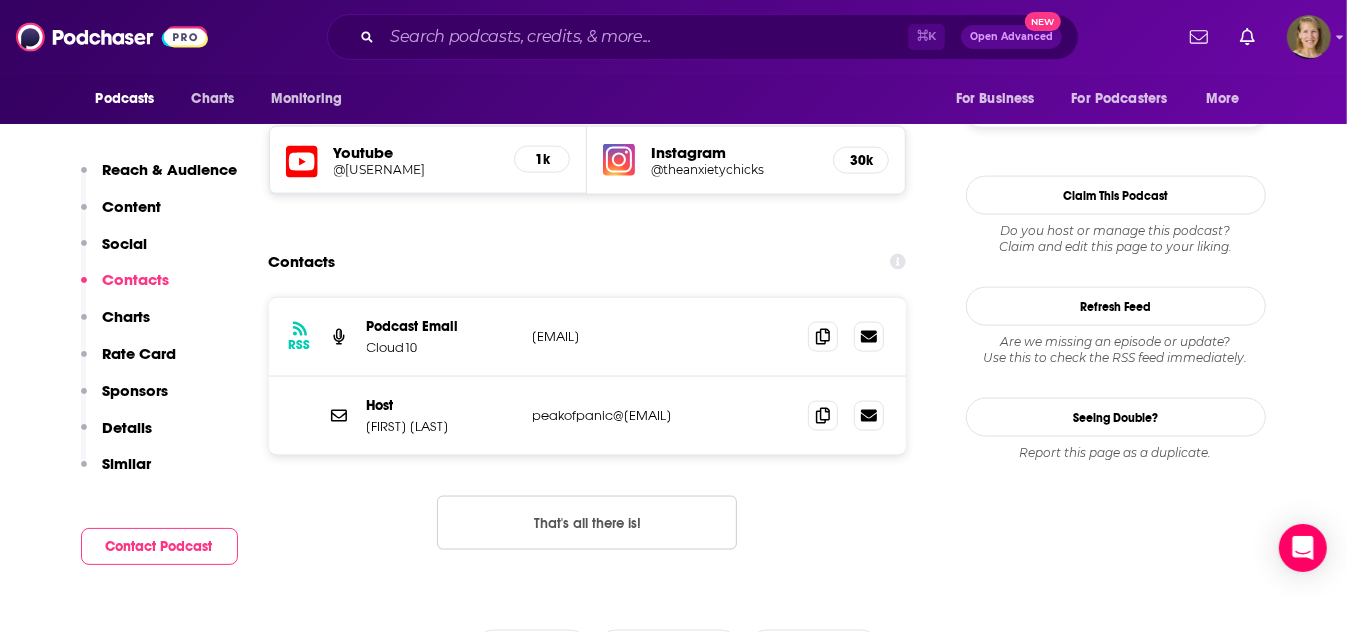 scroll, scrollTop: 1803, scrollLeft: 0, axis: vertical 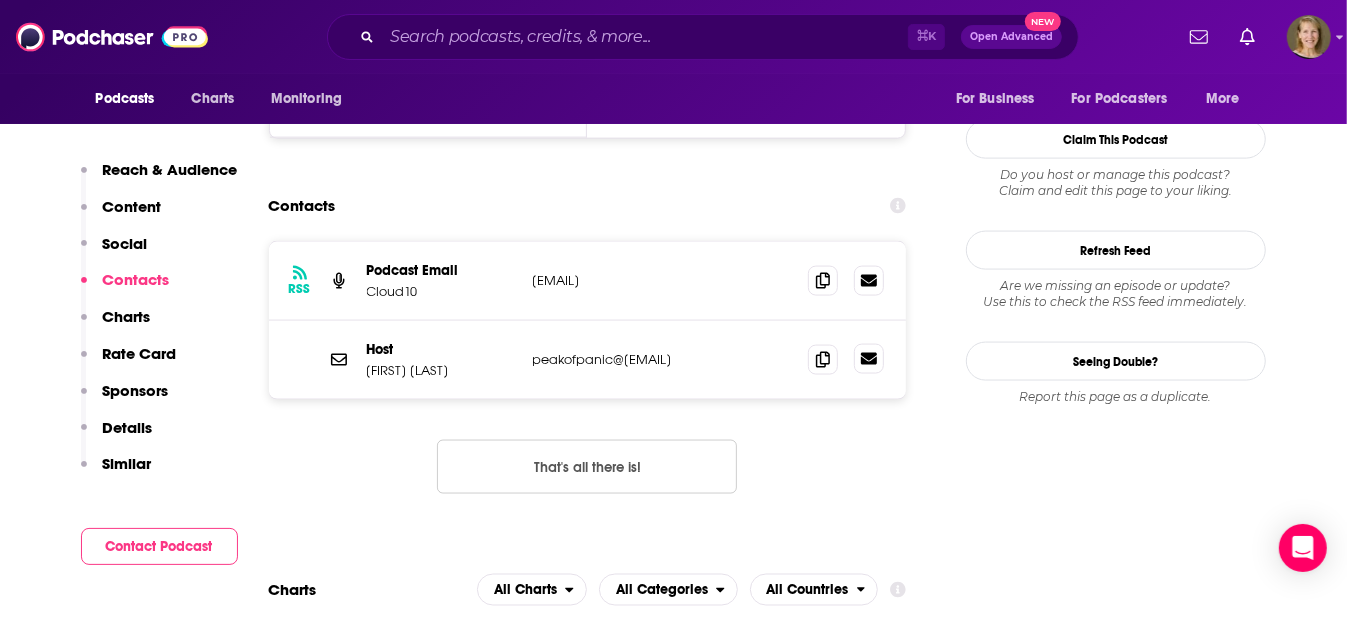 click 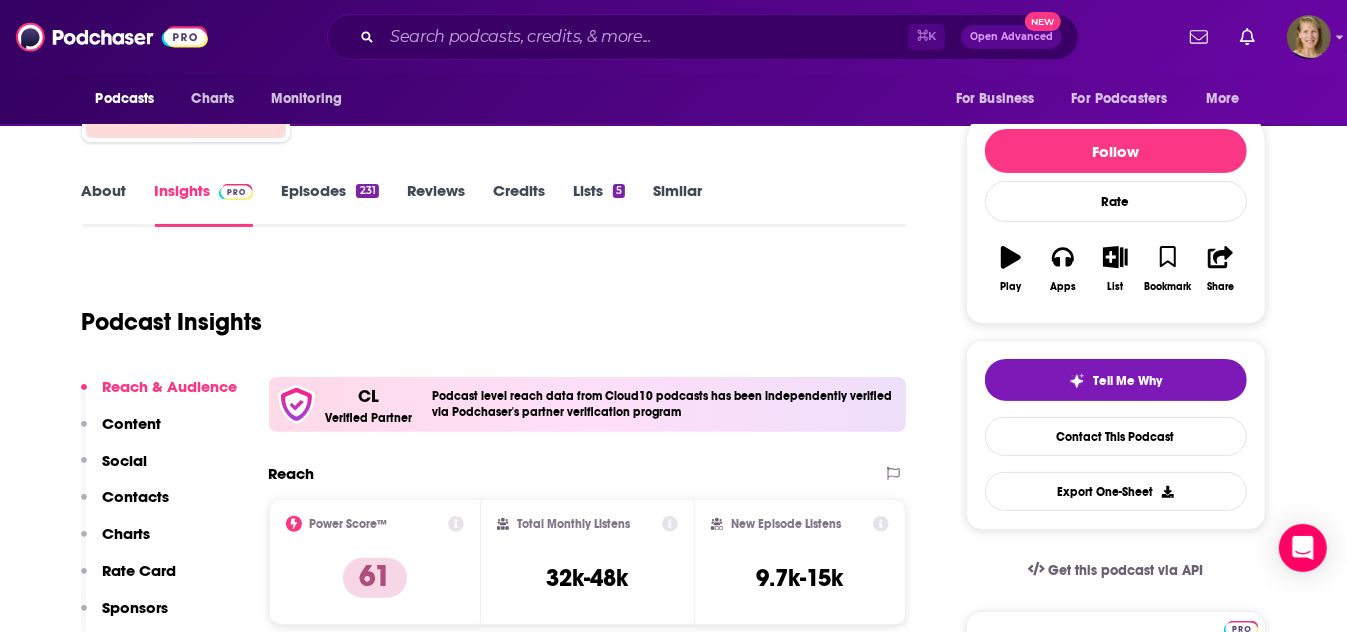 scroll, scrollTop: 205, scrollLeft: 0, axis: vertical 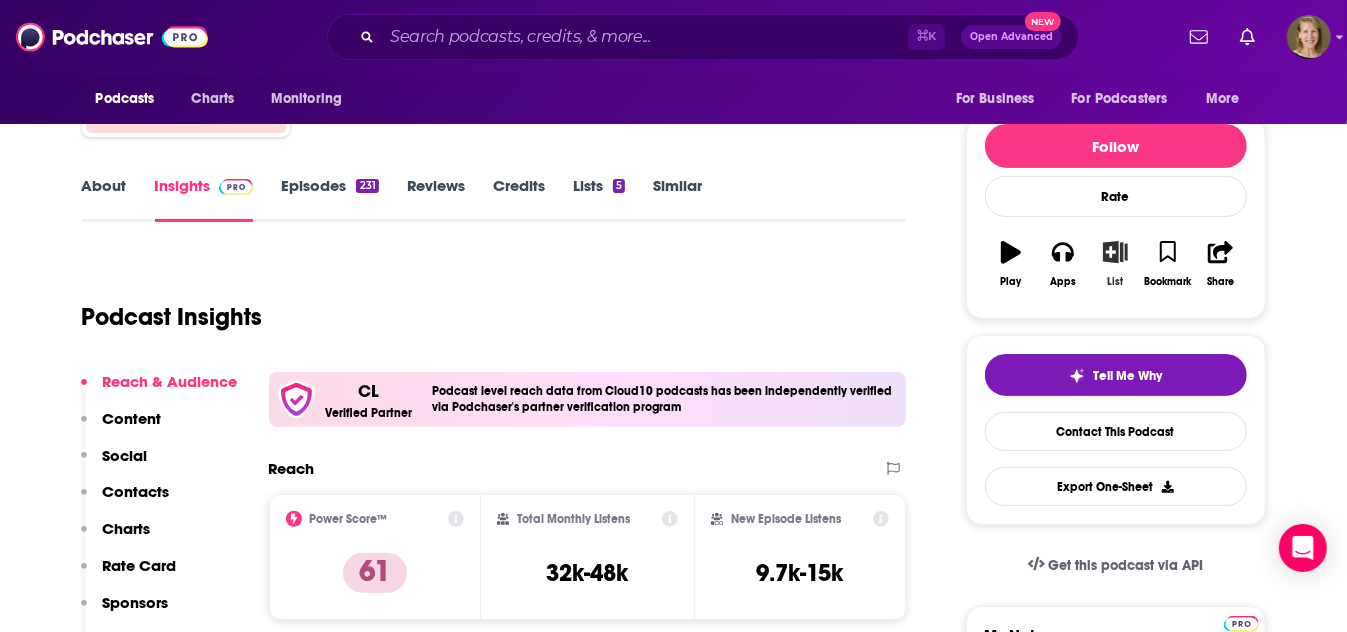 click 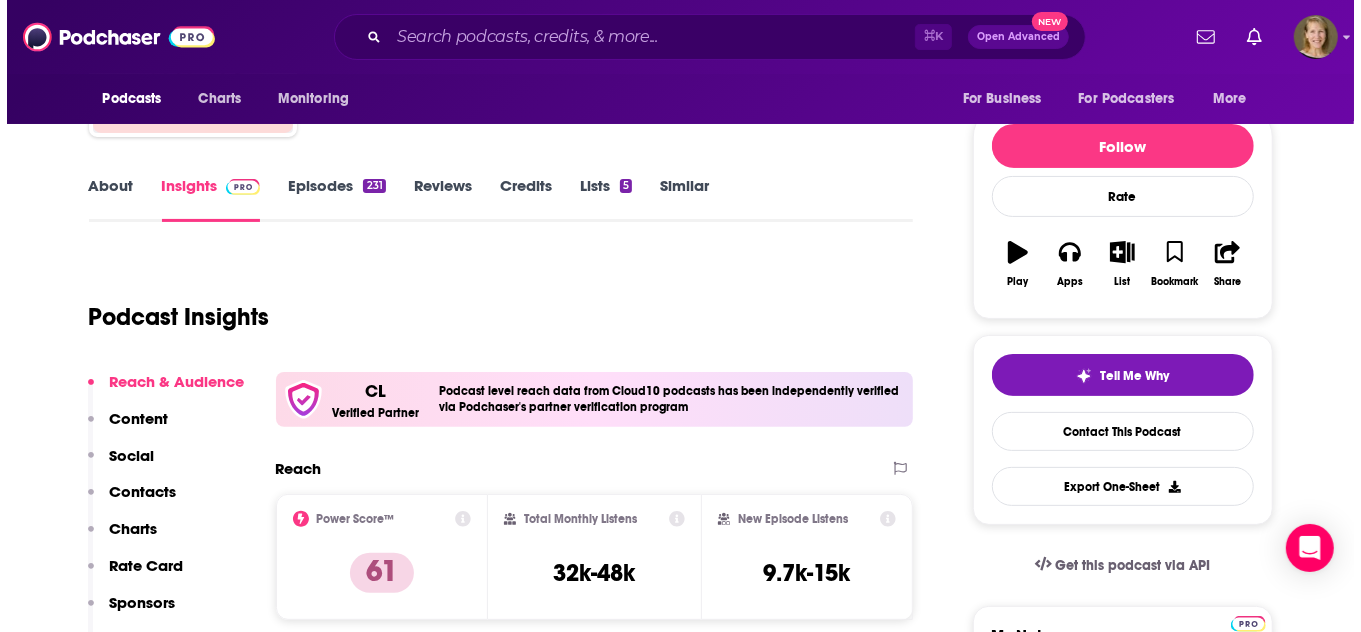 scroll, scrollTop: 0, scrollLeft: 0, axis: both 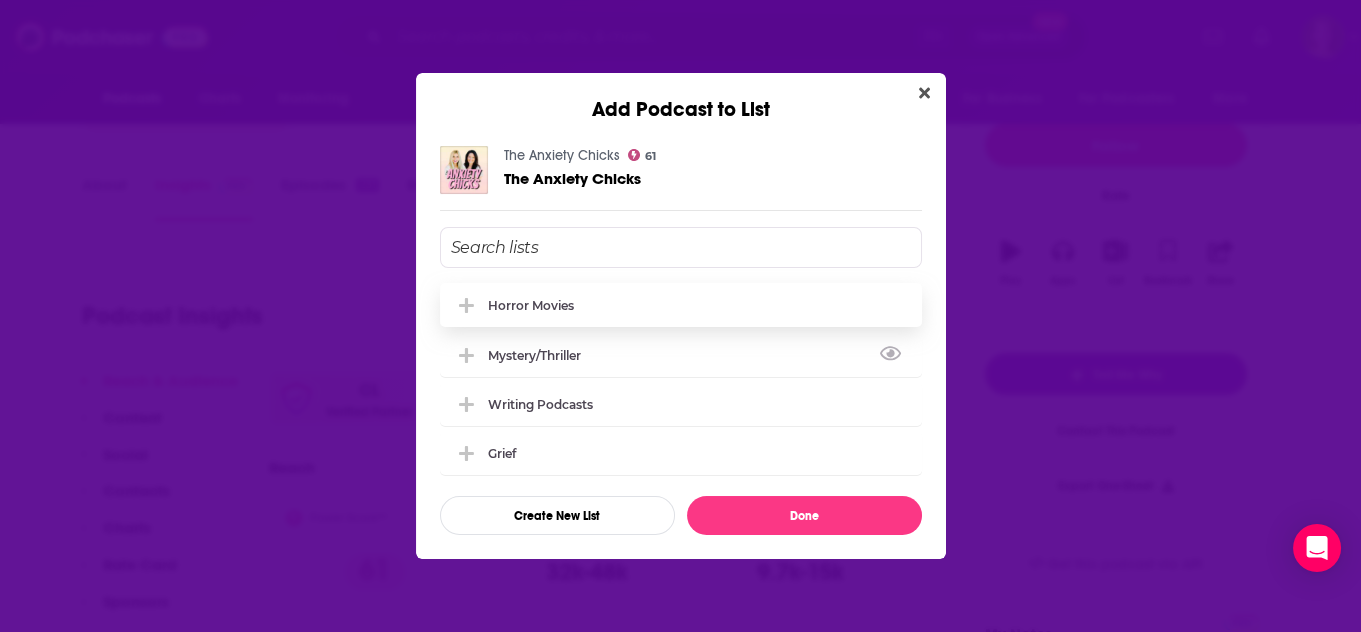 click on "Horror Movies" at bounding box center (531, 305) 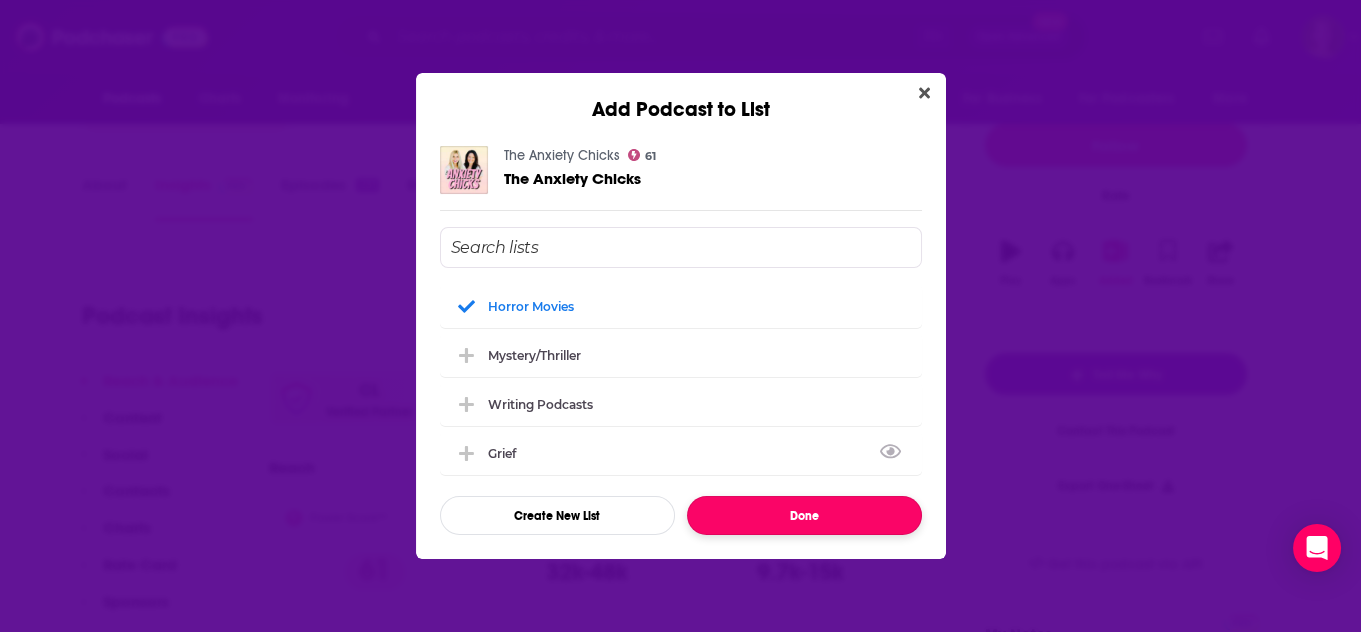 click on "Done" at bounding box center [804, 515] 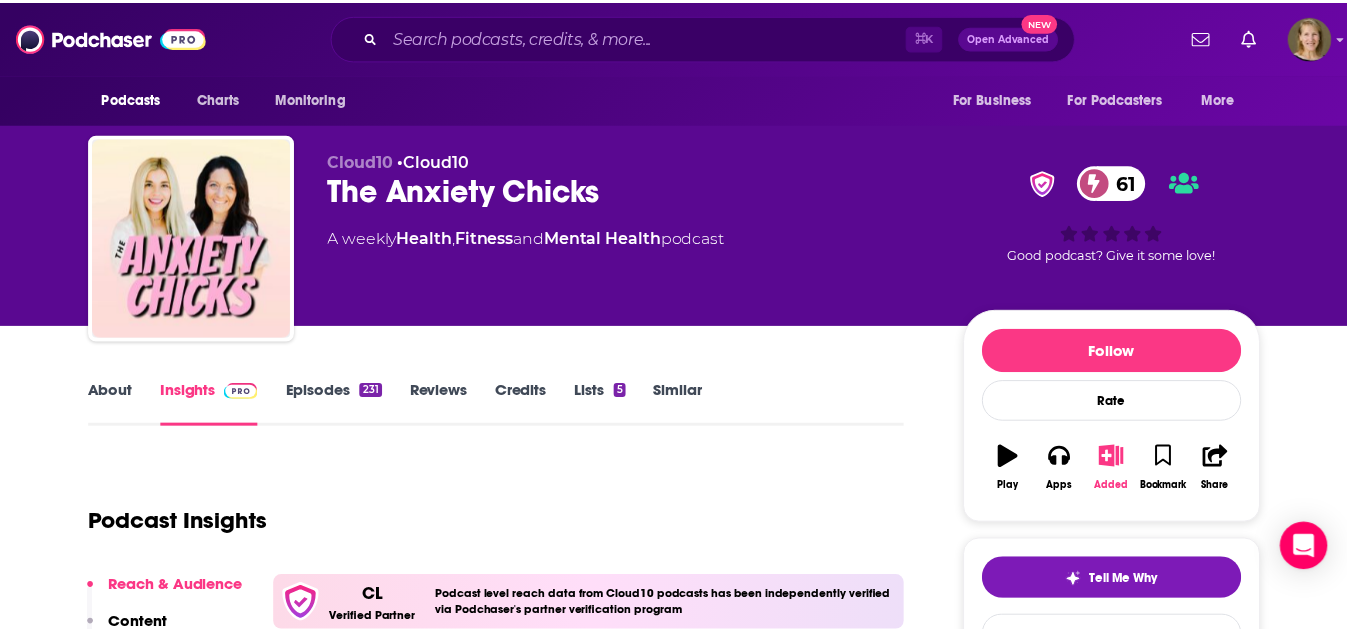 scroll, scrollTop: 205, scrollLeft: 0, axis: vertical 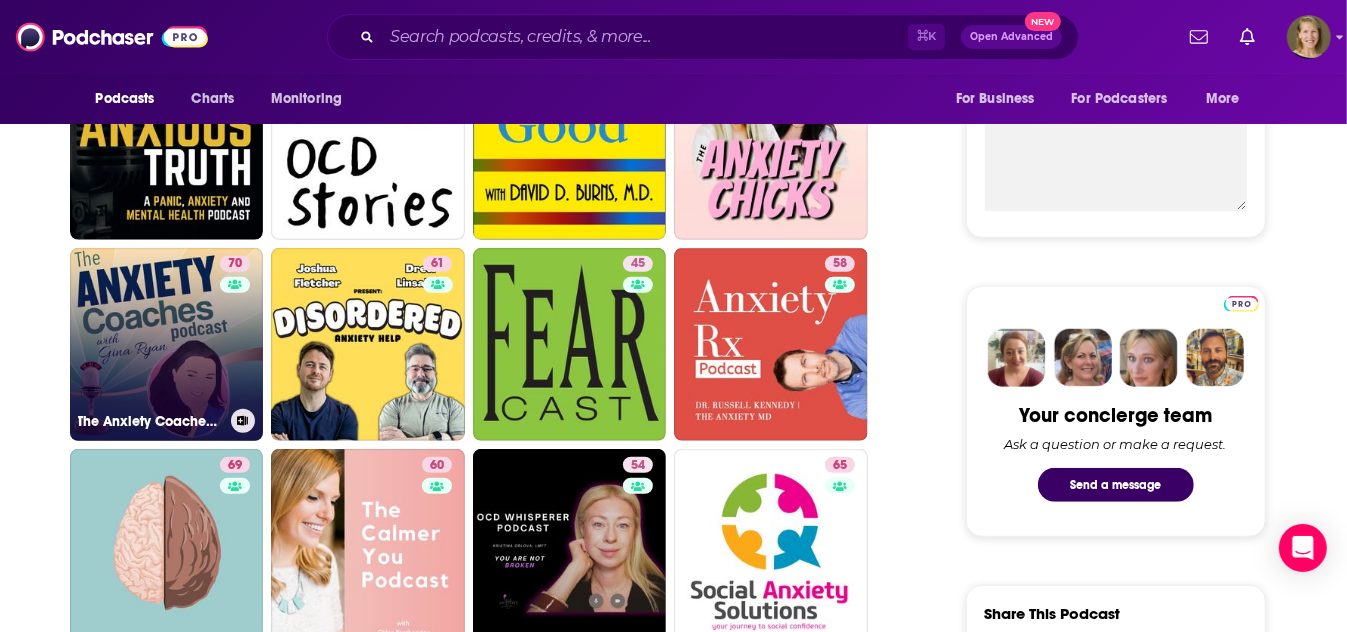 click on "70 The Anxiety Coaches Podcast" at bounding box center (167, 345) 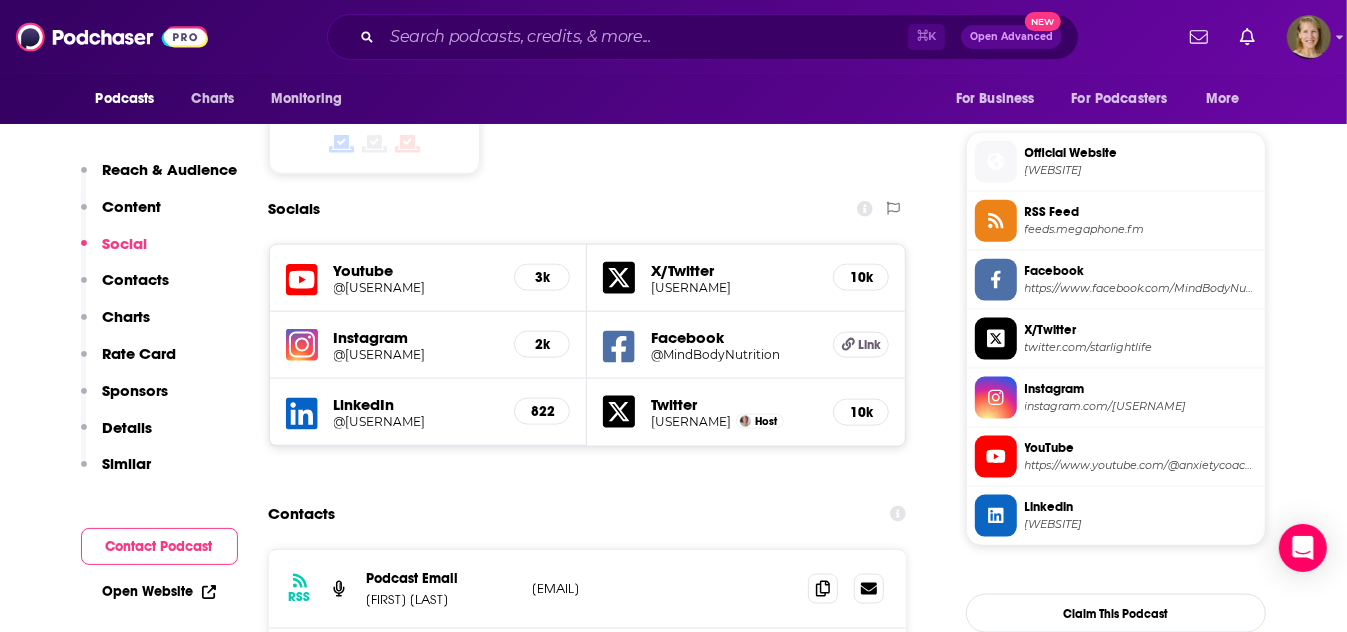 scroll, scrollTop: 1827, scrollLeft: 0, axis: vertical 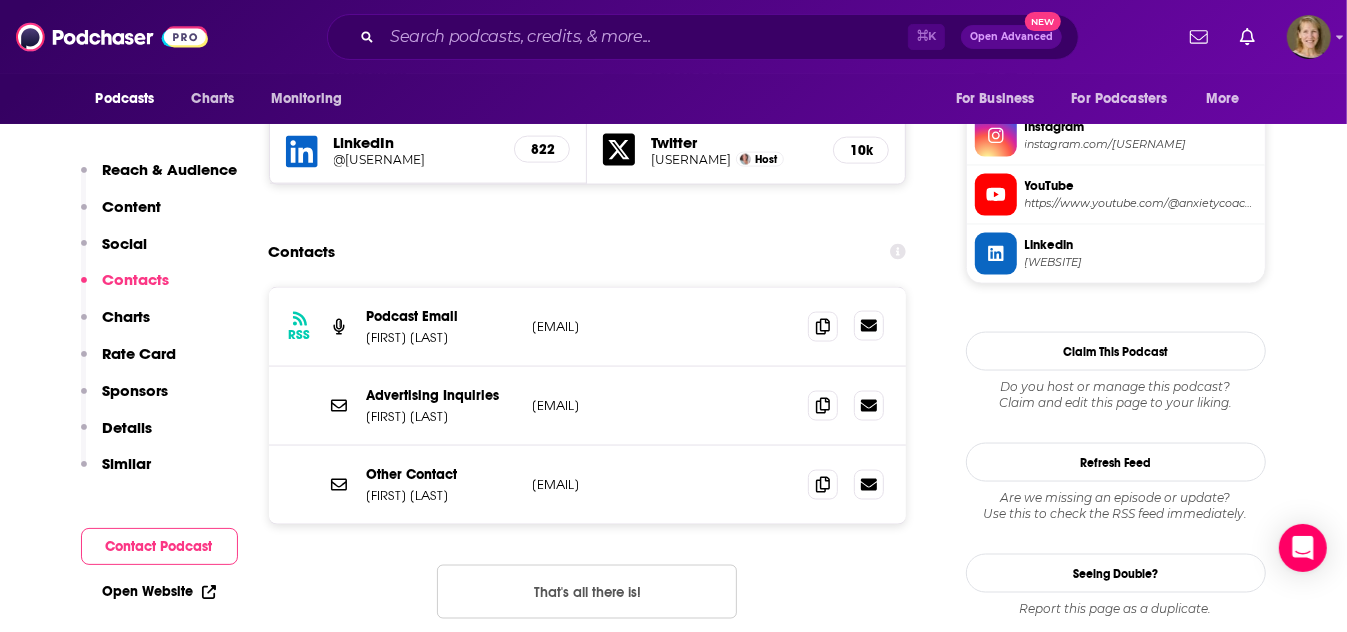 click 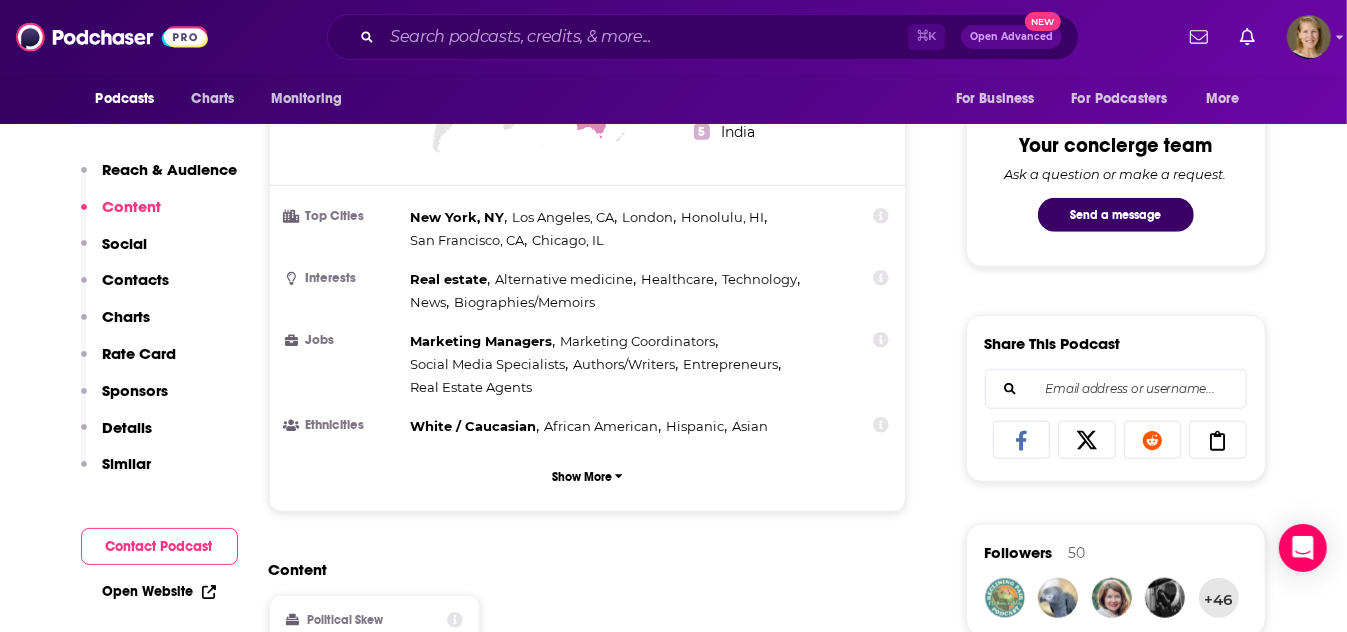 scroll, scrollTop: 0, scrollLeft: 0, axis: both 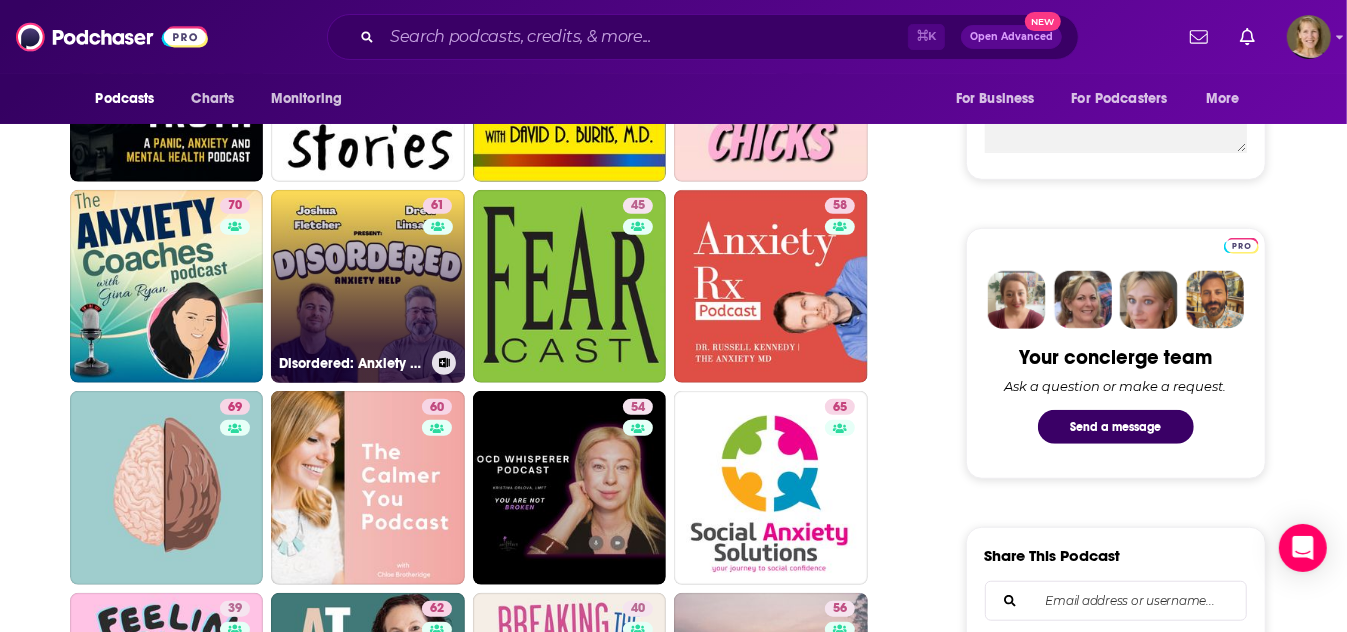 click on "61 Disordered: Anxiety Help" at bounding box center [368, 287] 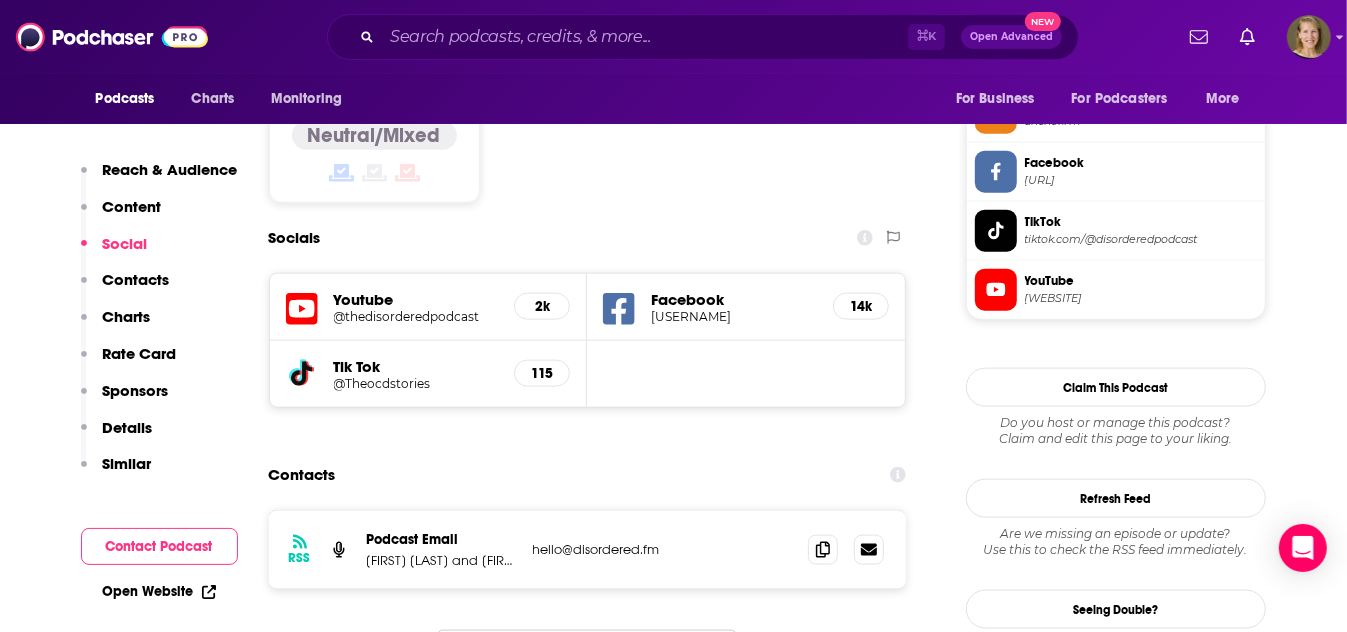 scroll, scrollTop: 1713, scrollLeft: 0, axis: vertical 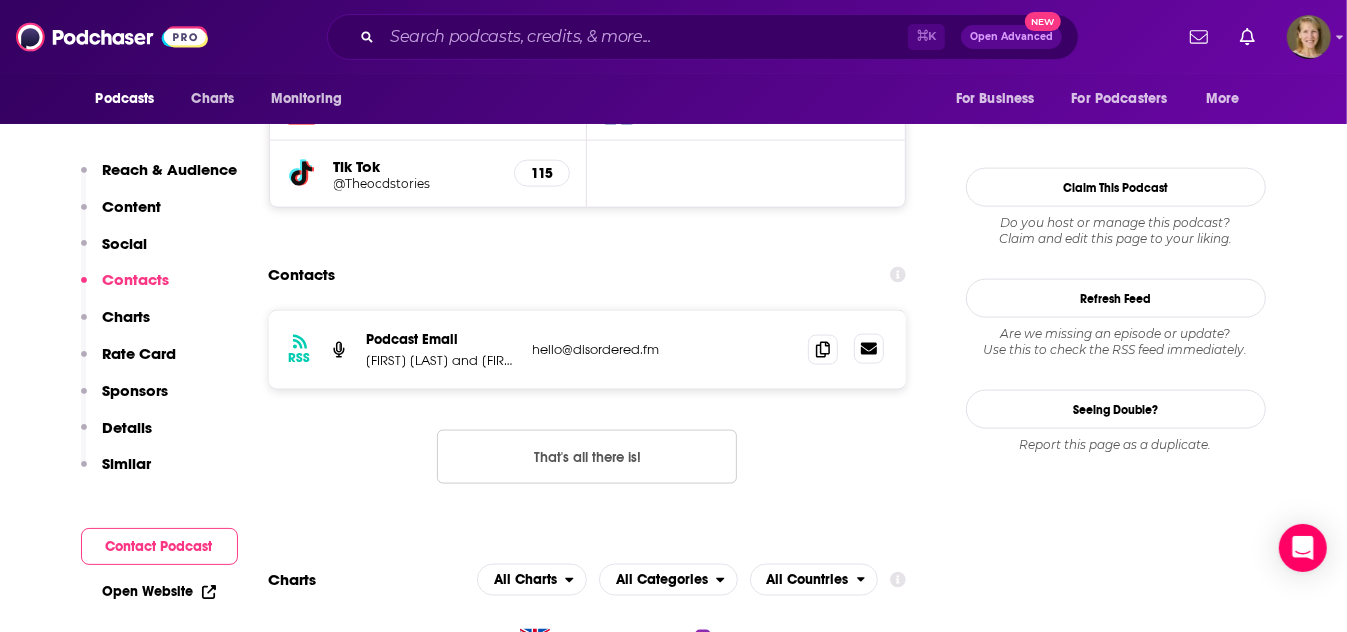 click 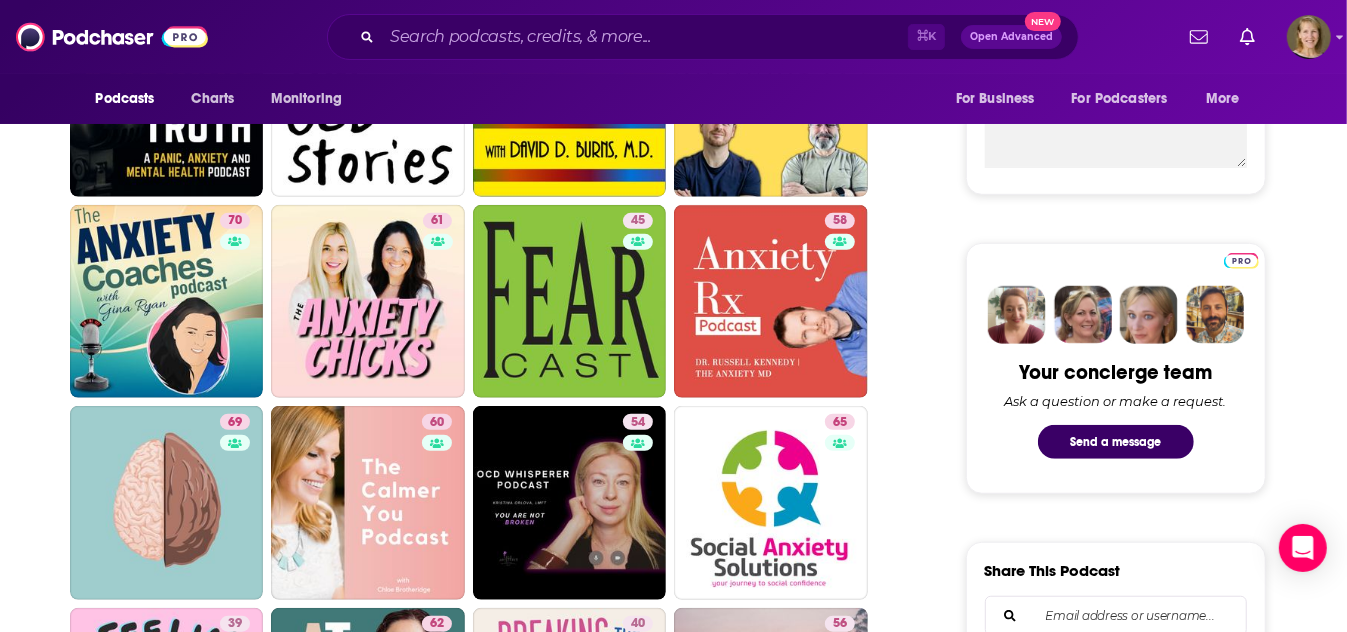 scroll, scrollTop: 787, scrollLeft: 0, axis: vertical 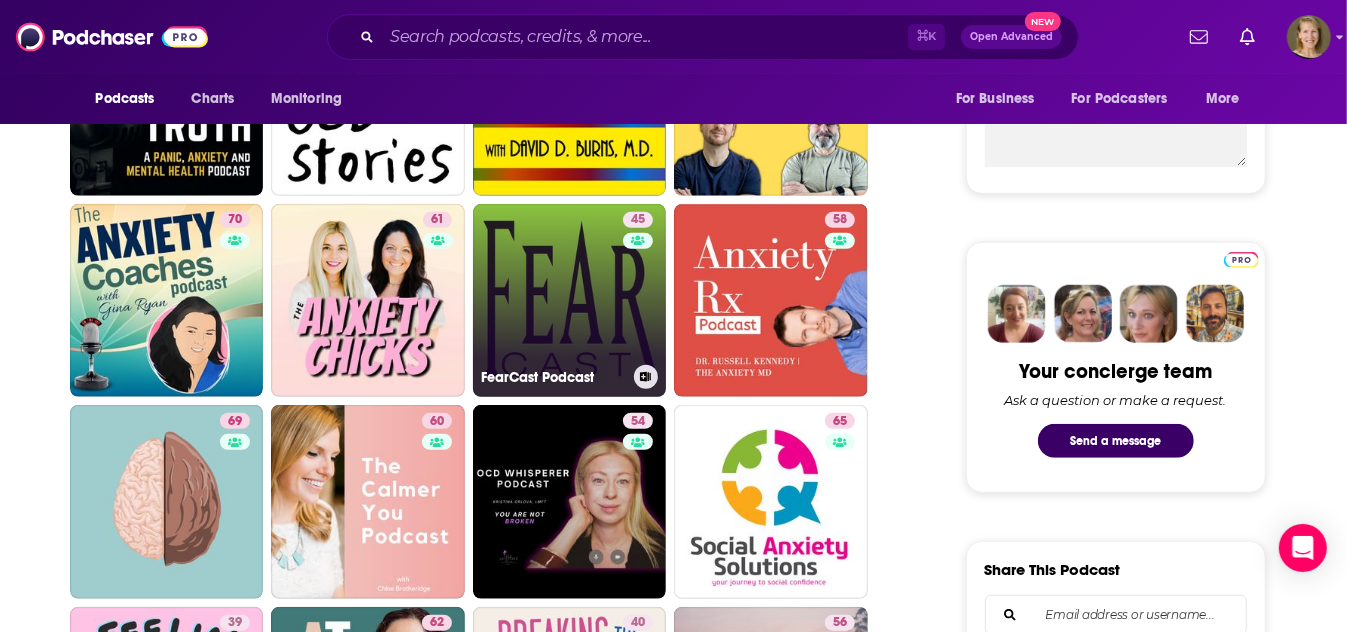 click on "45 FearCast Podcast" at bounding box center (570, 301) 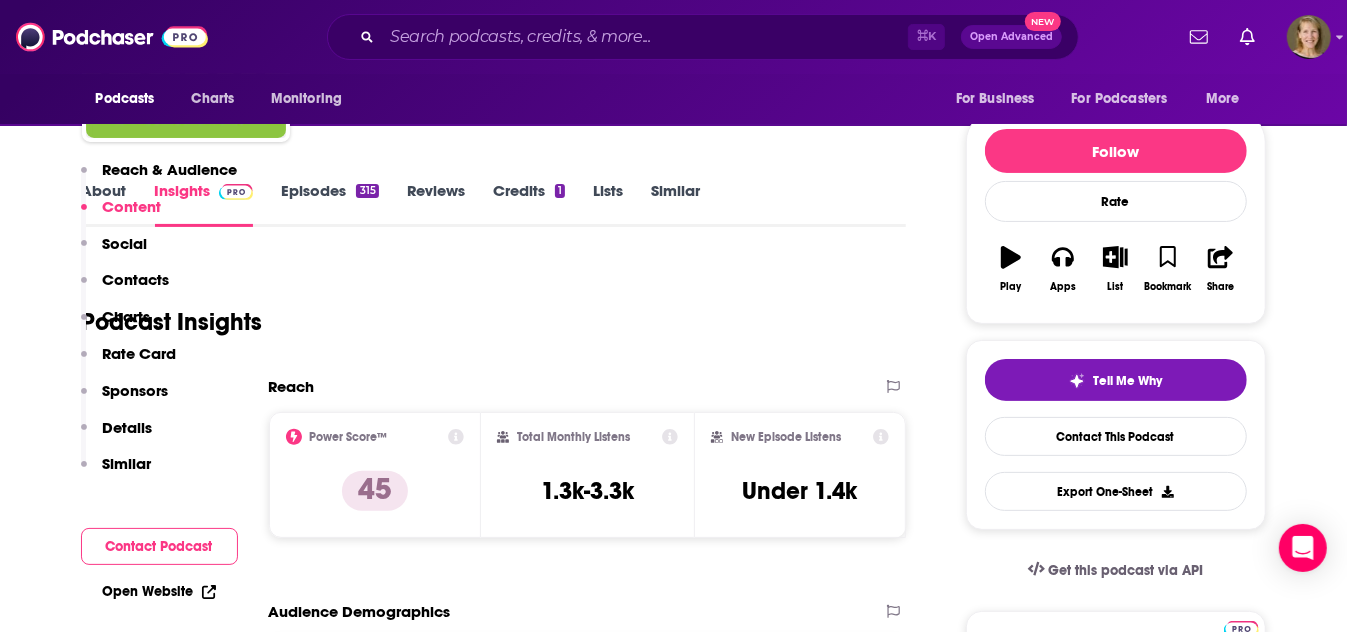 scroll, scrollTop: 0, scrollLeft: 0, axis: both 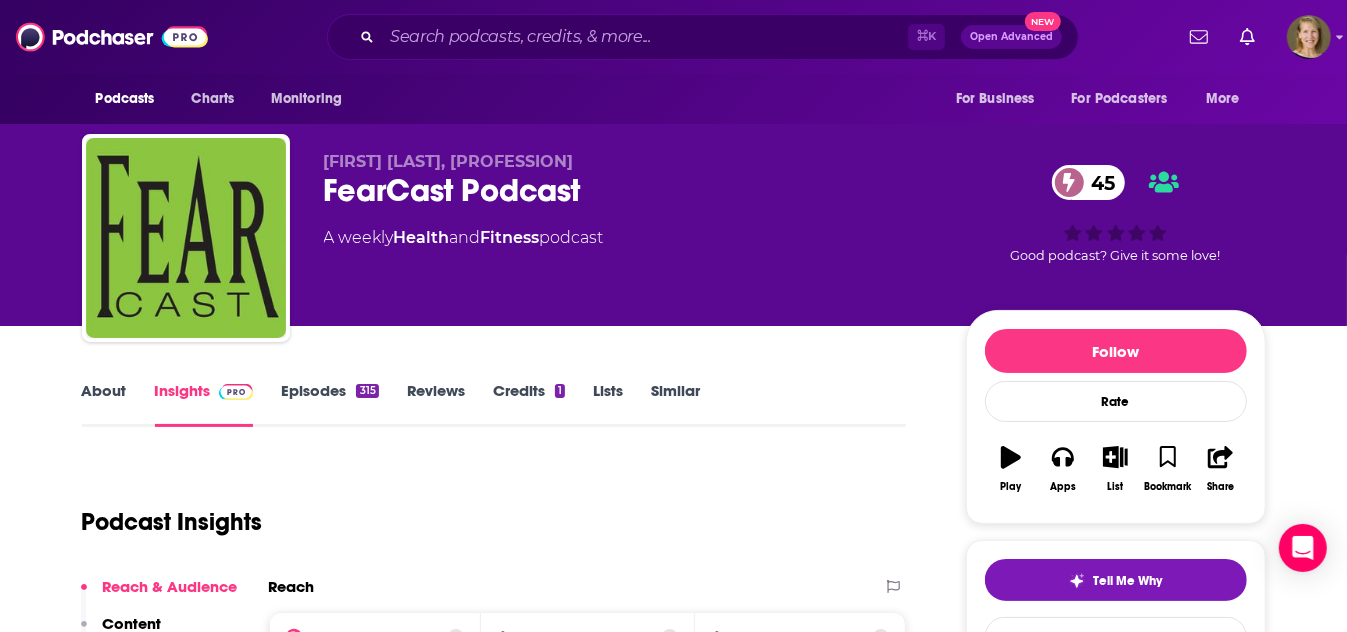 click on "Episodes 315" at bounding box center [329, 404] 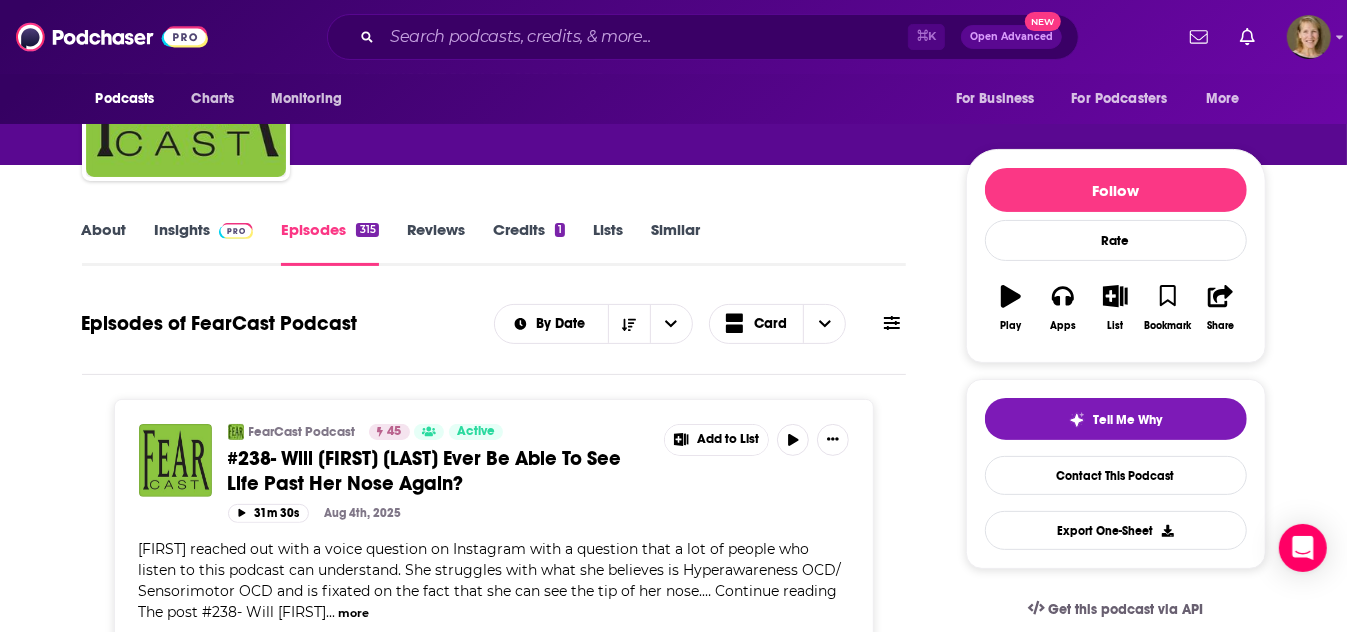 scroll, scrollTop: 0, scrollLeft: 0, axis: both 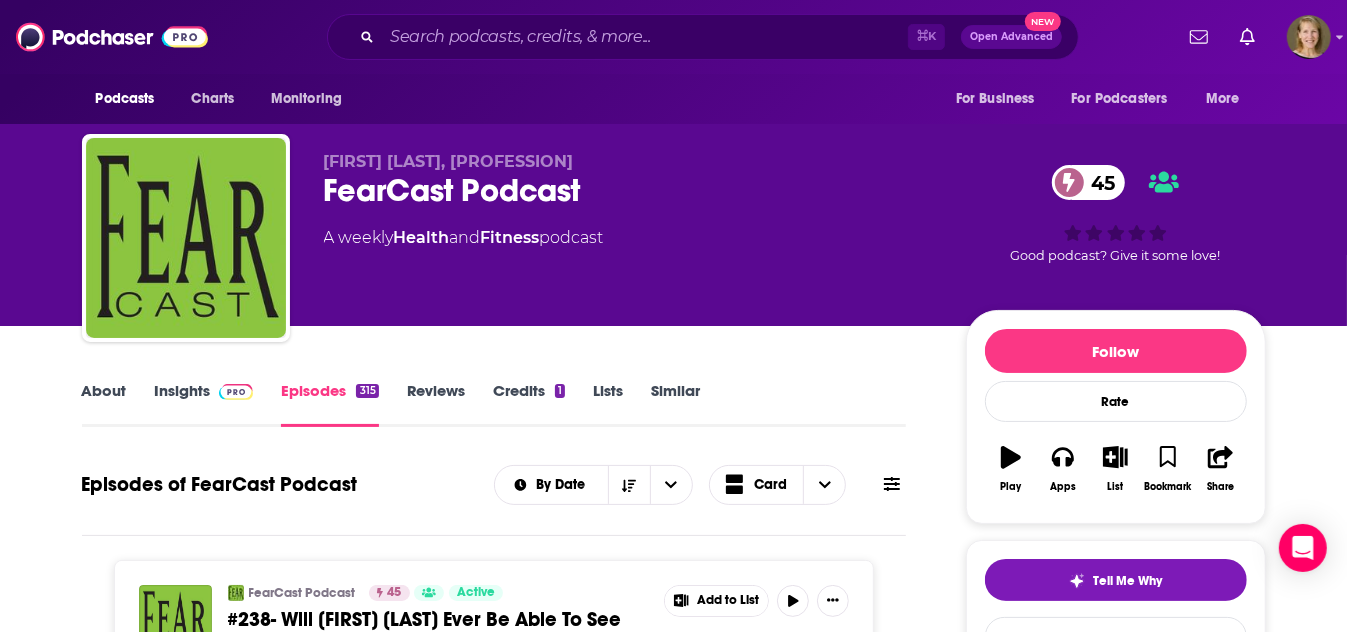 click on "Insights" at bounding box center (204, 404) 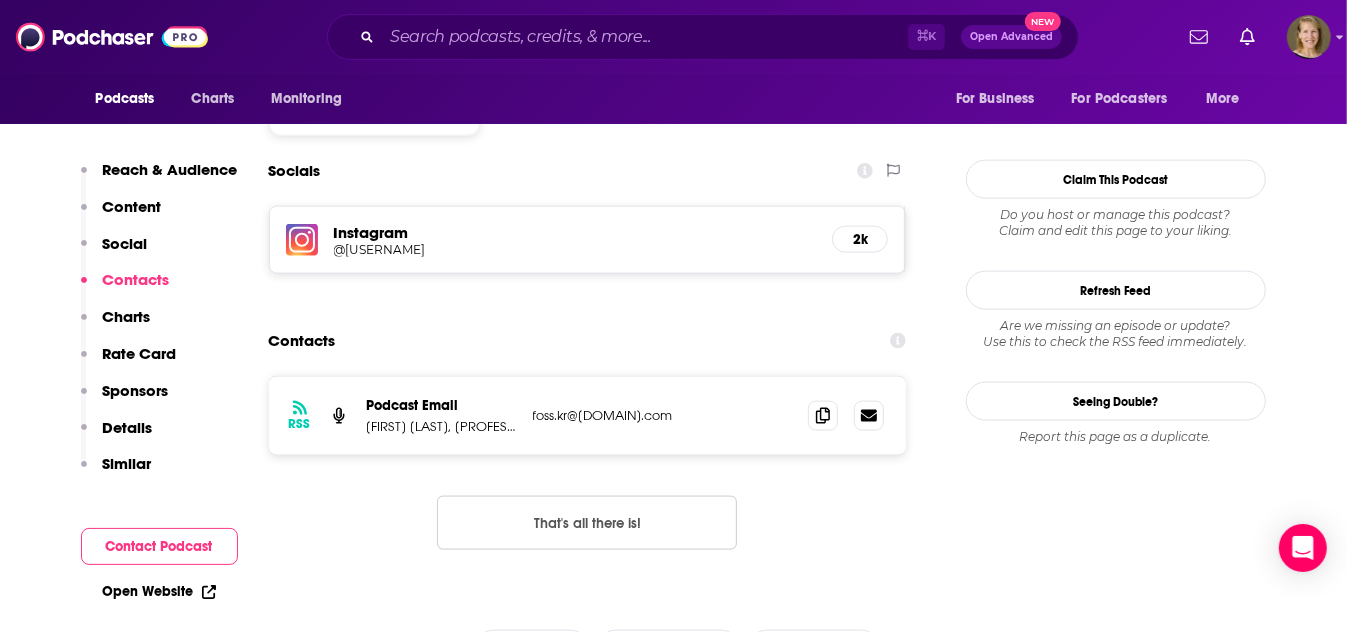 scroll, scrollTop: 1603, scrollLeft: 0, axis: vertical 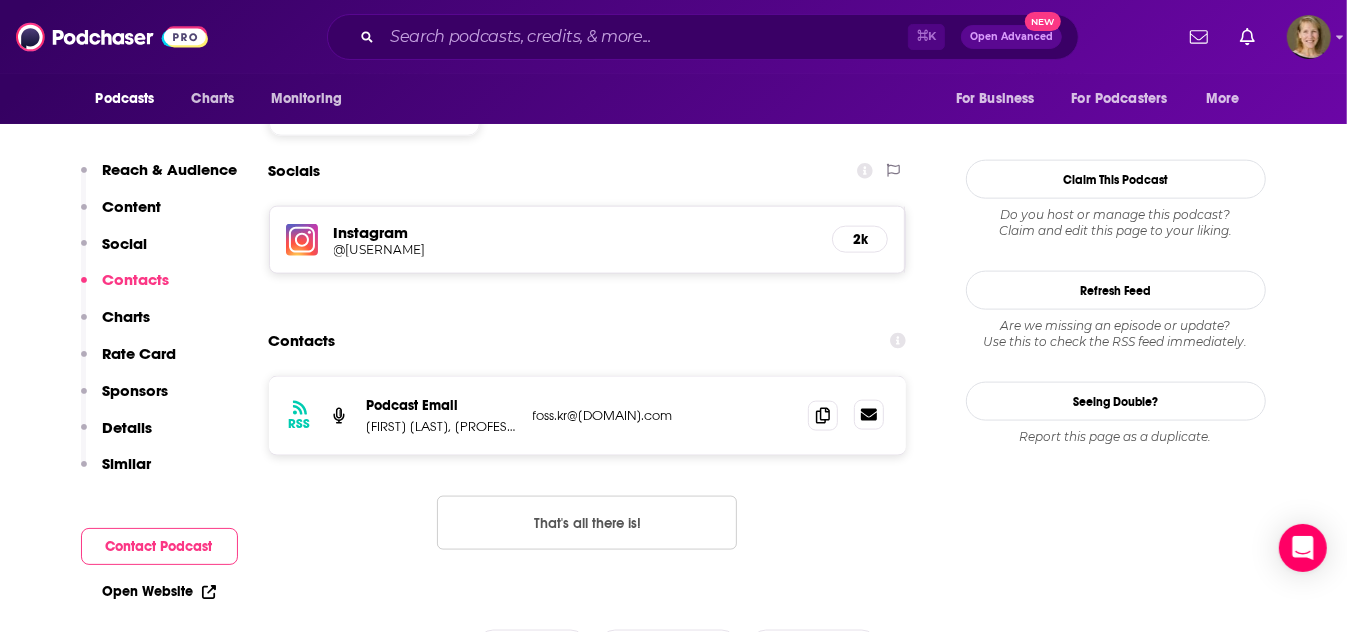 click 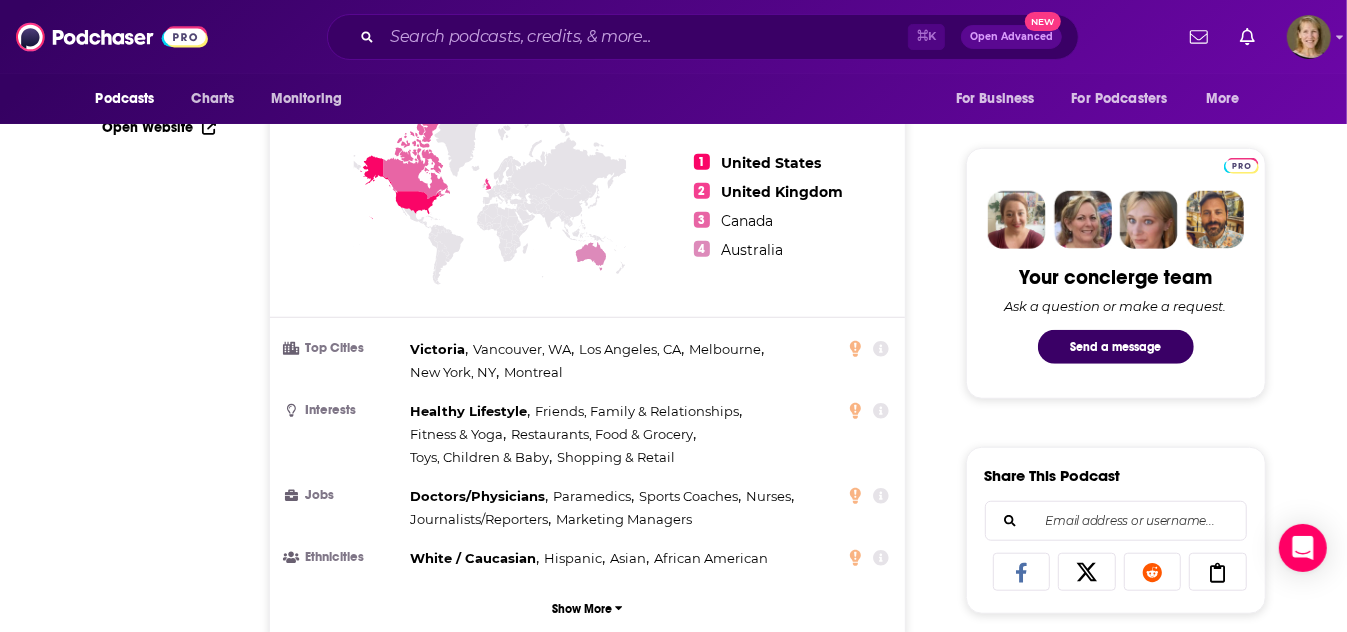 scroll, scrollTop: 200, scrollLeft: 0, axis: vertical 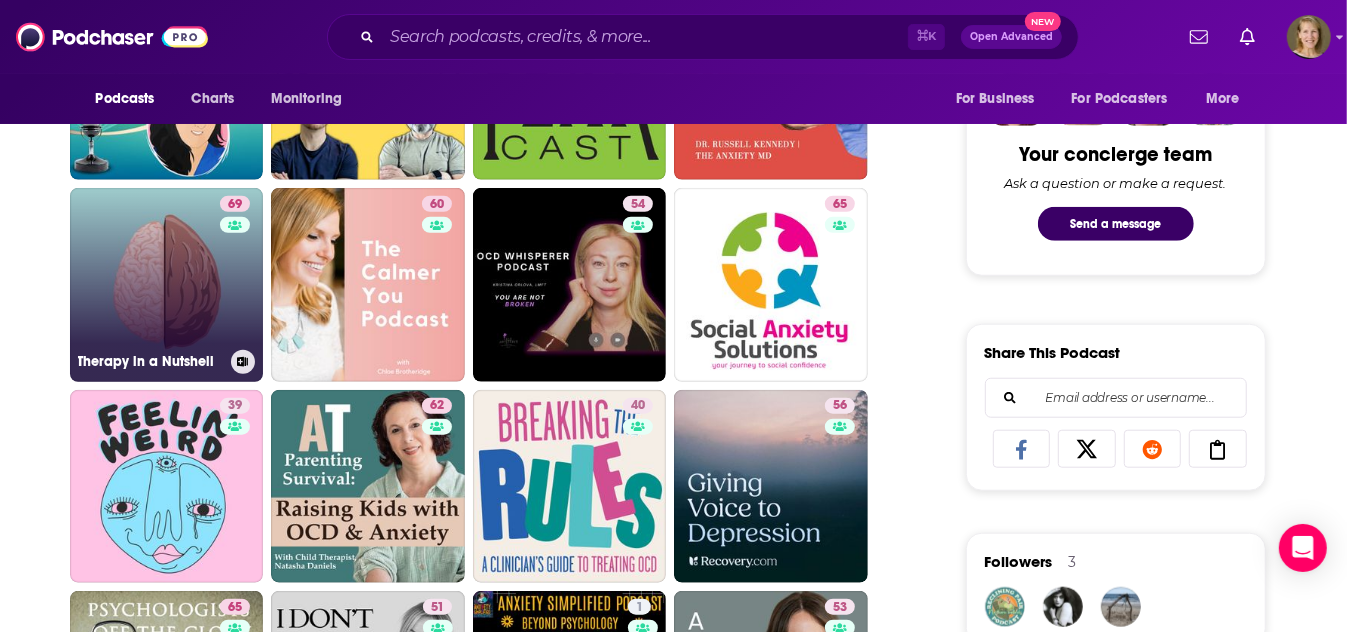 click on "69 Therapy in a Nutshell" at bounding box center (167, 285) 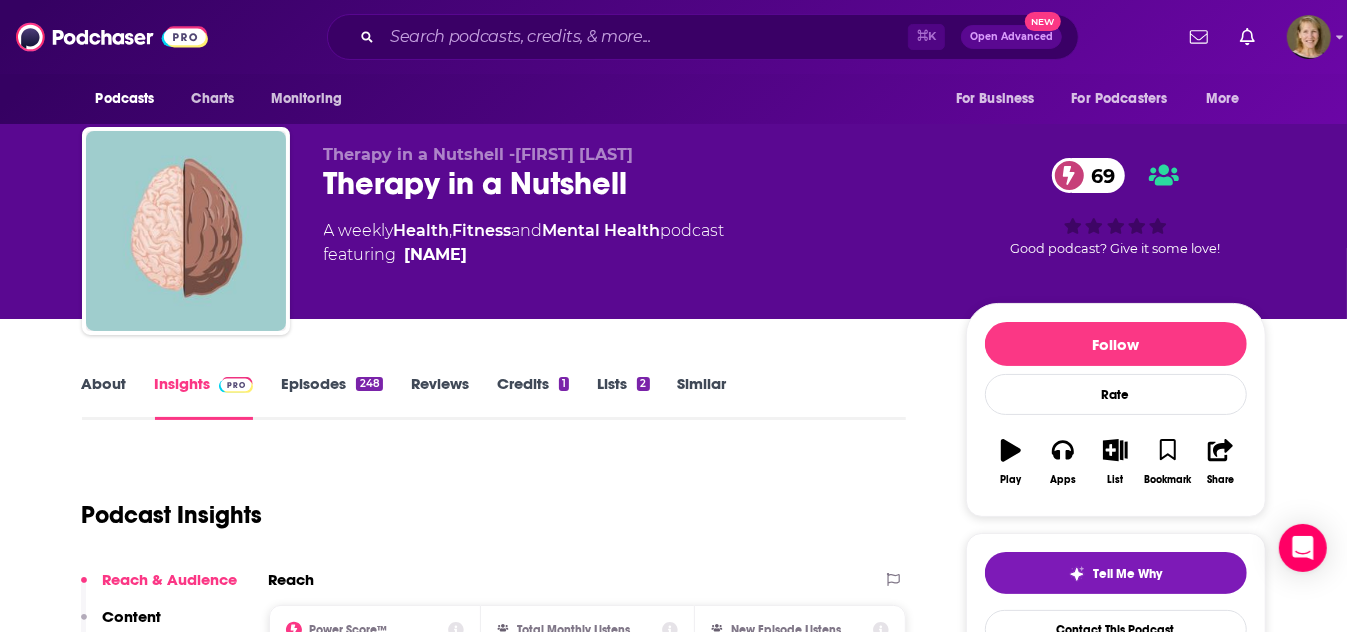 scroll, scrollTop: 9, scrollLeft: 0, axis: vertical 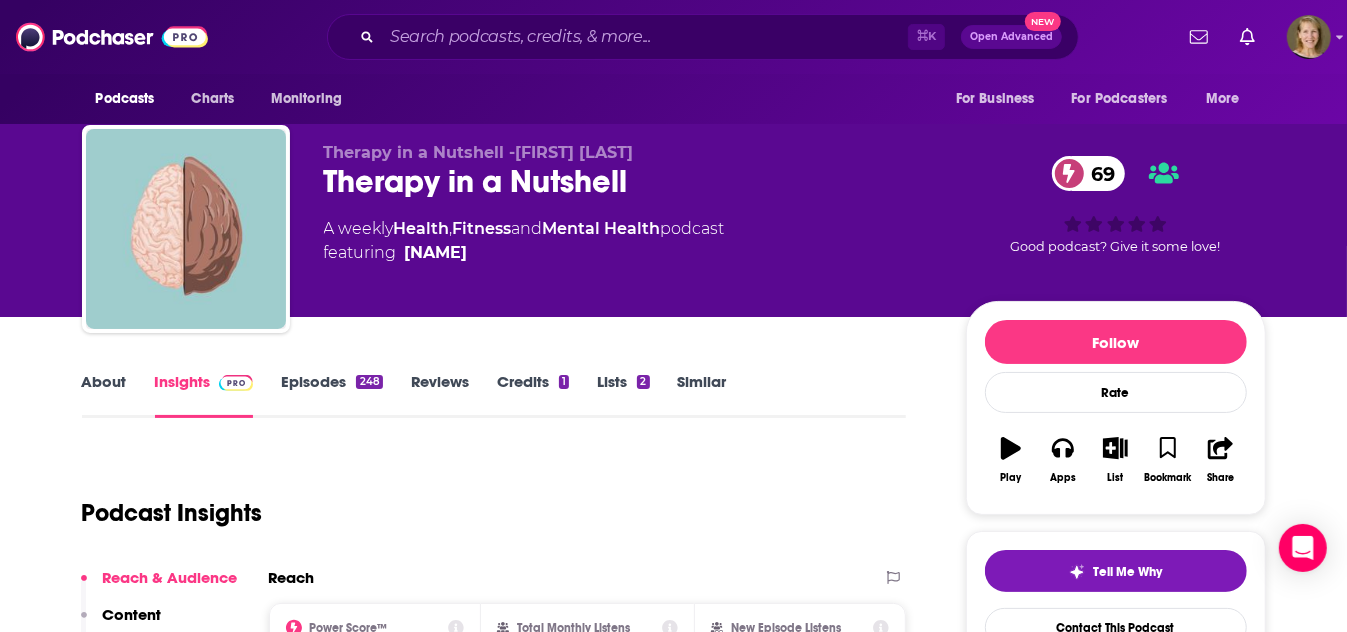 click on "Episodes [NUMBER]" at bounding box center (331, 395) 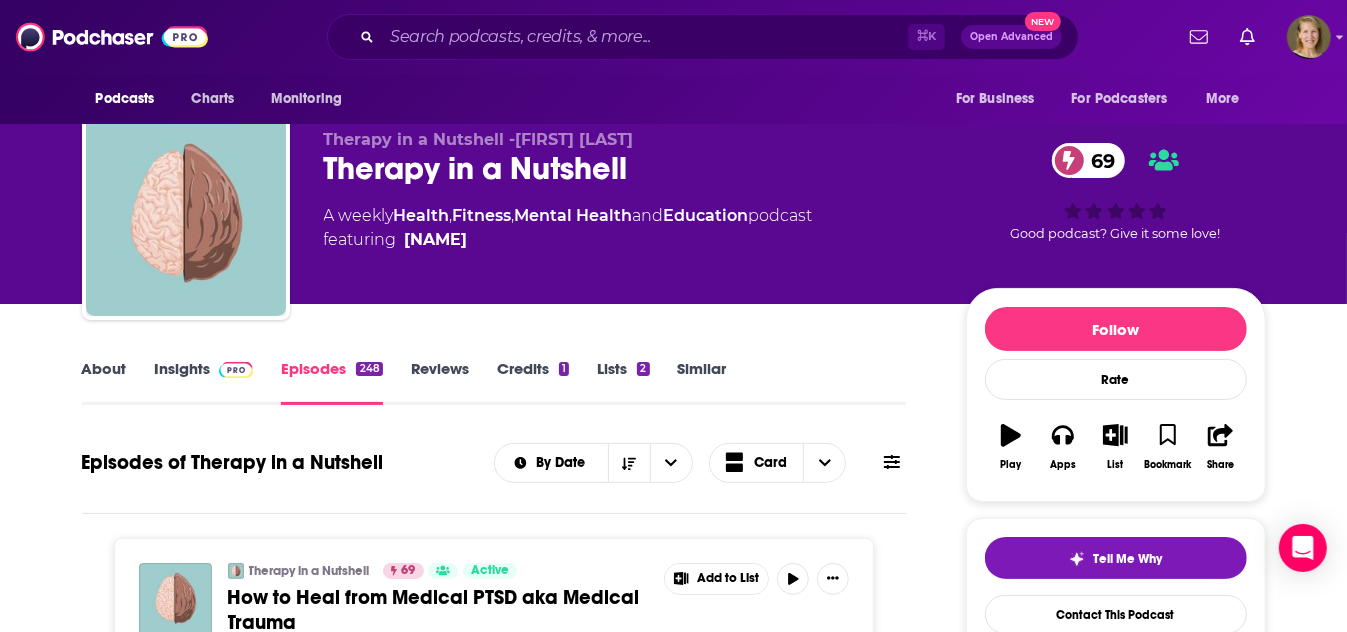 scroll, scrollTop: 0, scrollLeft: 0, axis: both 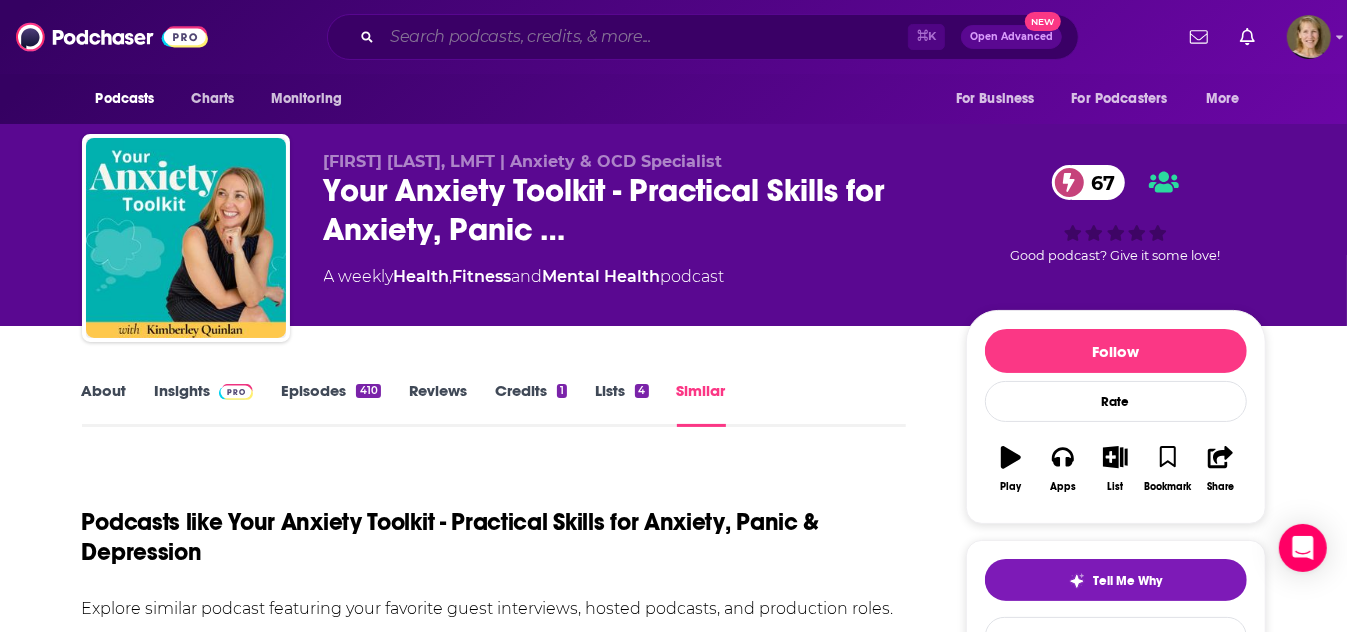 click at bounding box center [645, 37] 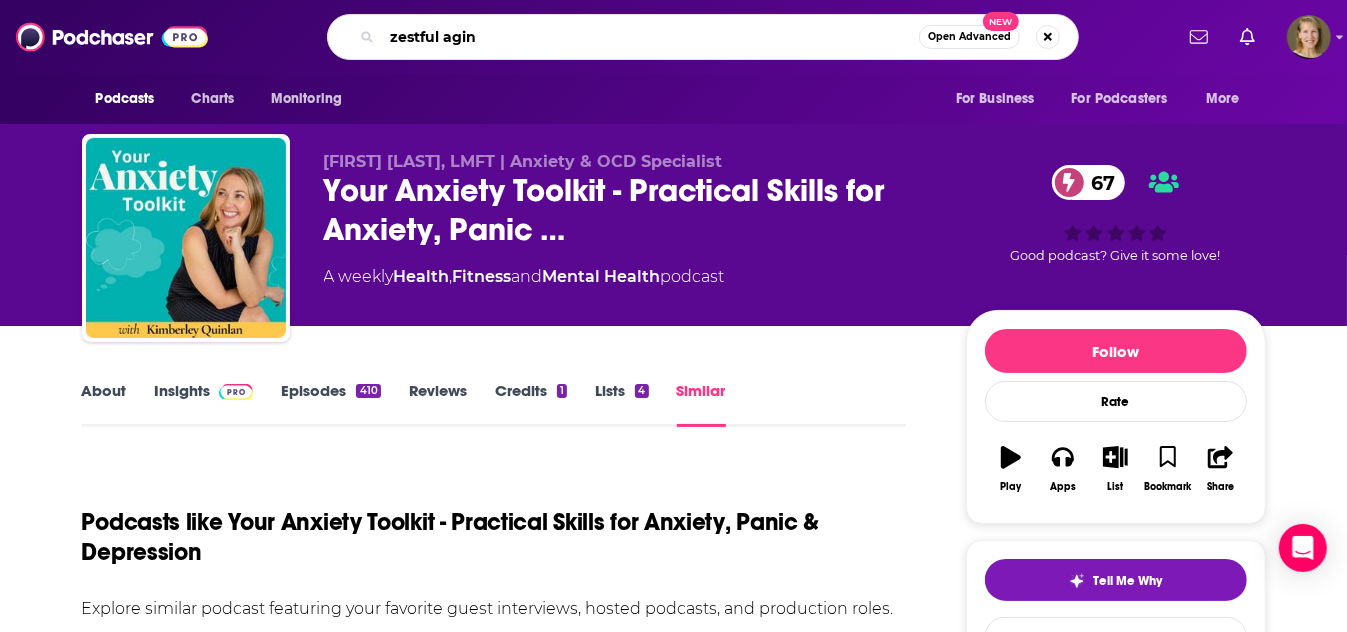 type on "zestful aging" 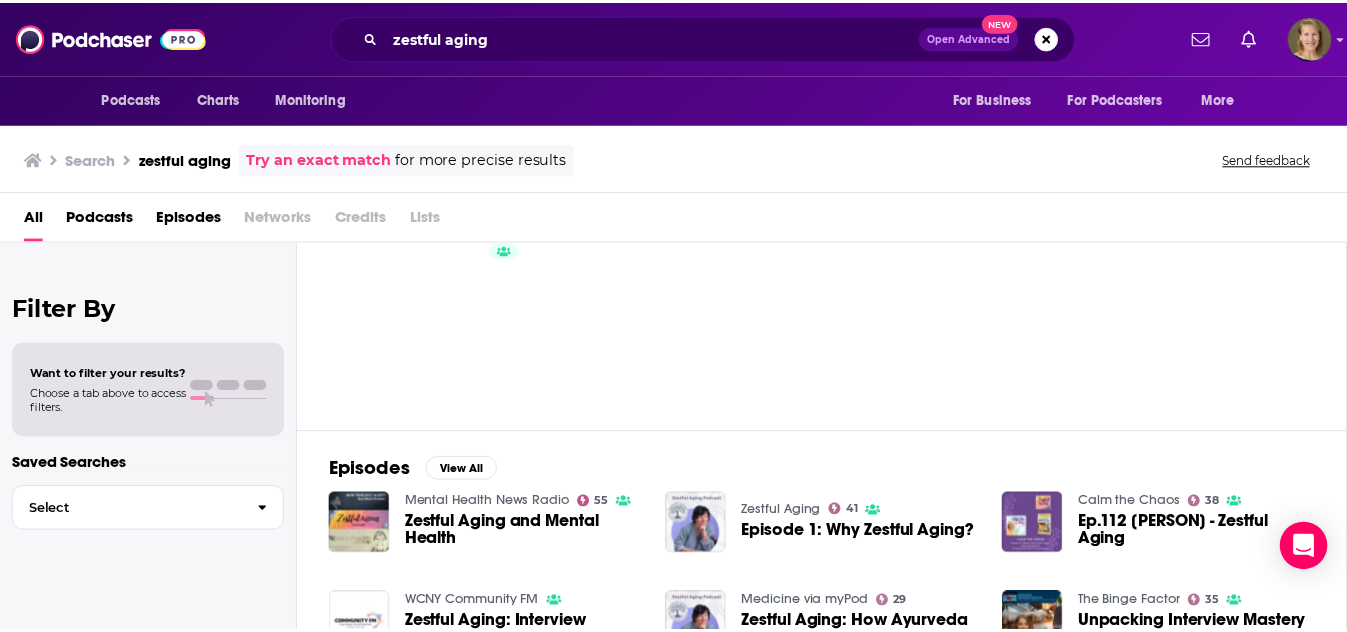 scroll, scrollTop: 15, scrollLeft: 0, axis: vertical 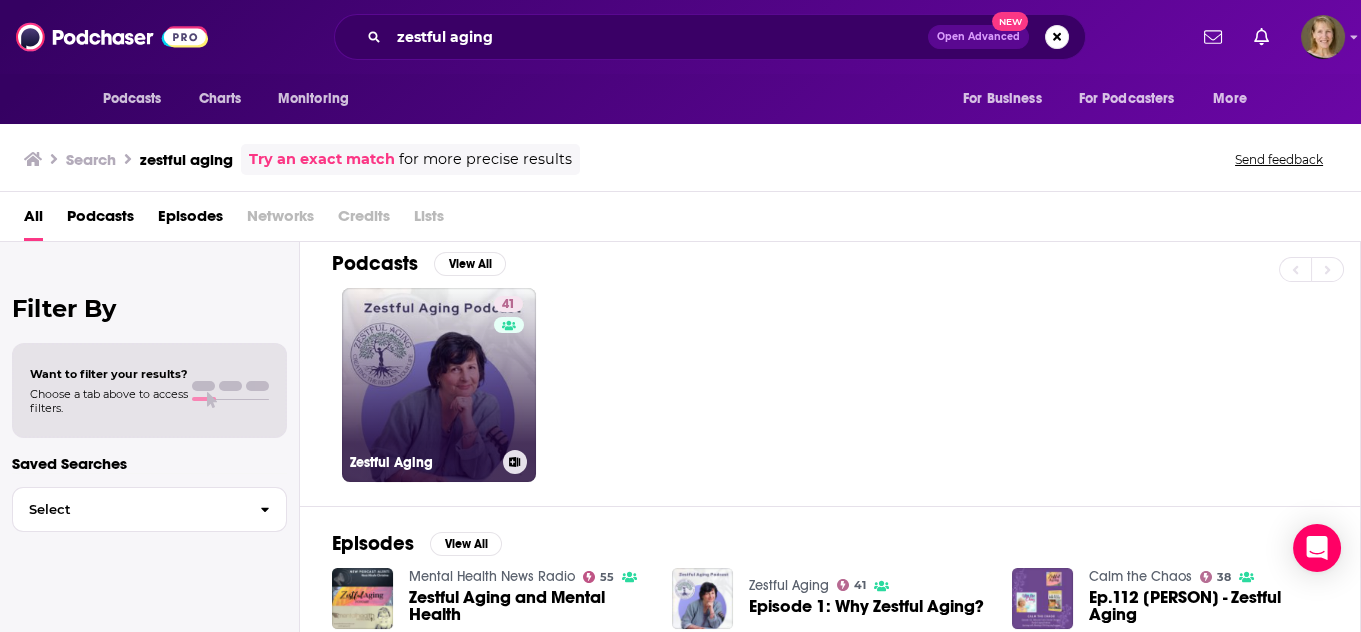 click on "41 Zestful Aging" at bounding box center (439, 385) 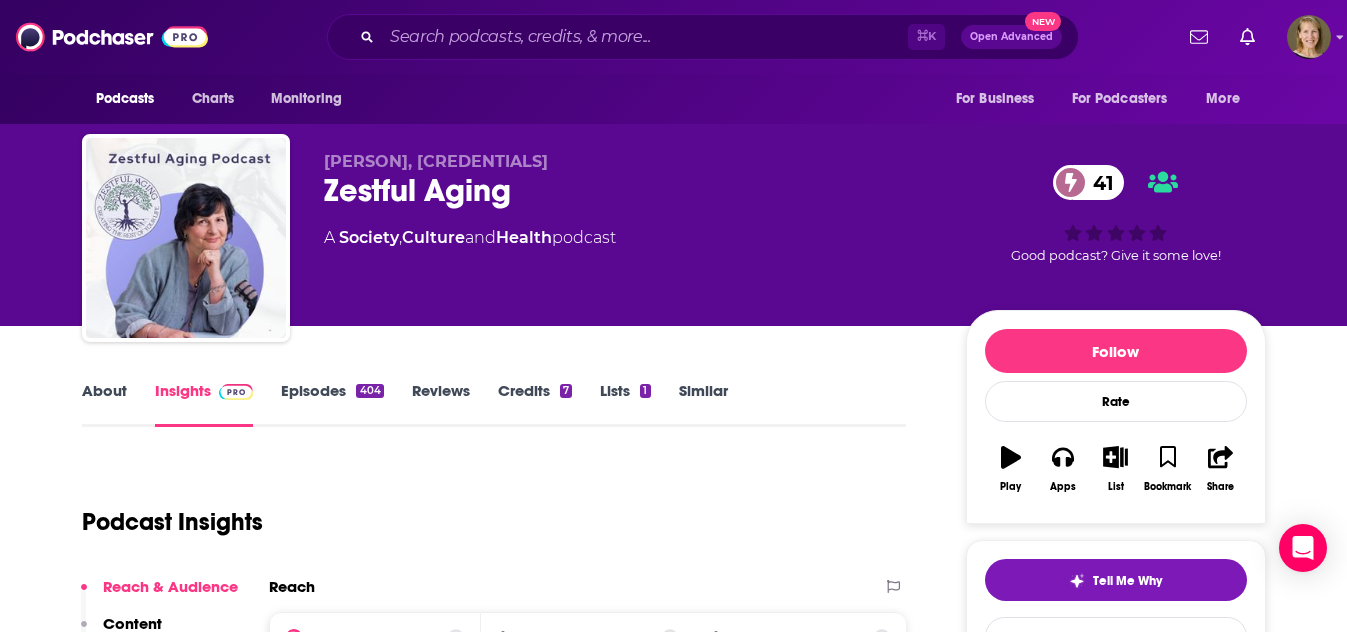 scroll, scrollTop: 0, scrollLeft: 0, axis: both 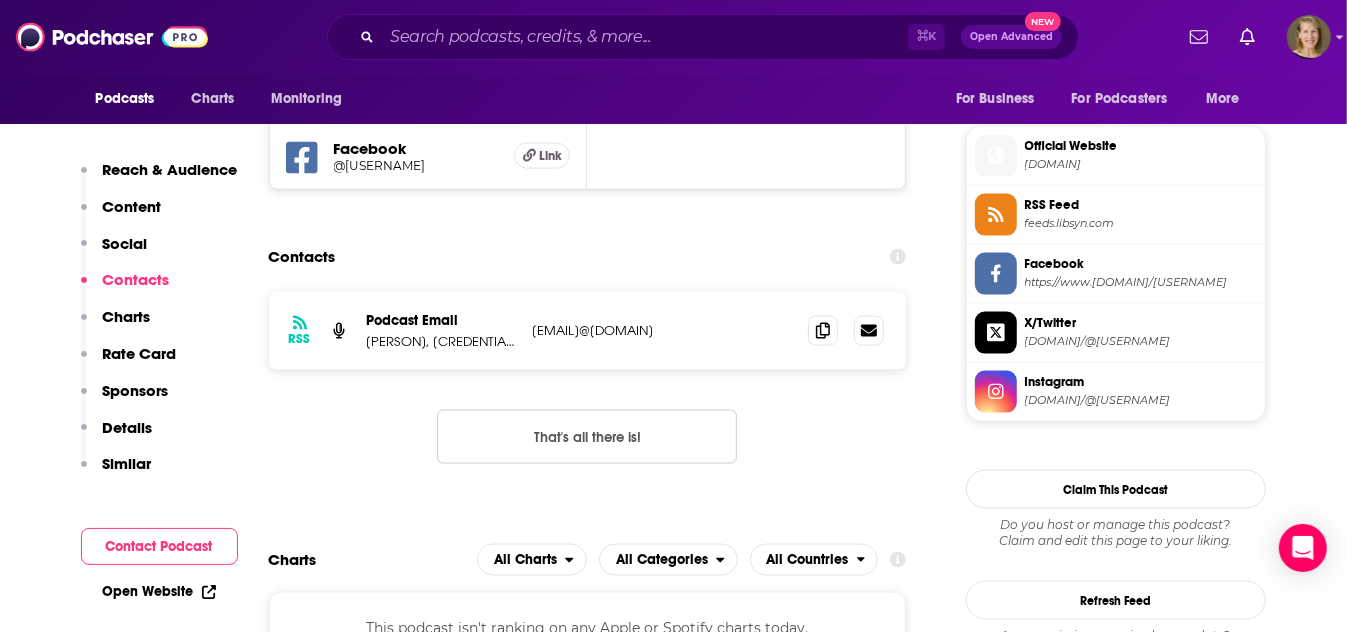 drag, startPoint x: 688, startPoint y: 330, endPoint x: 535, endPoint y: 334, distance: 153.05228 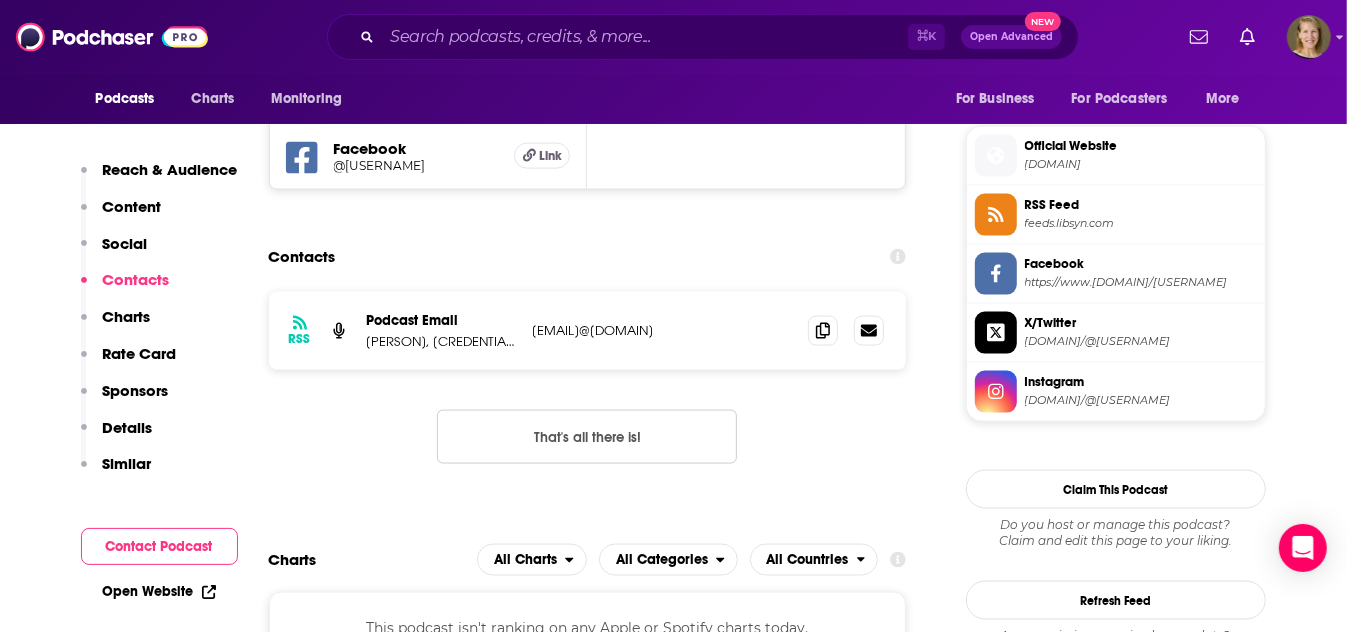 click on "zestfulaging@gmail.com" at bounding box center (663, 330) 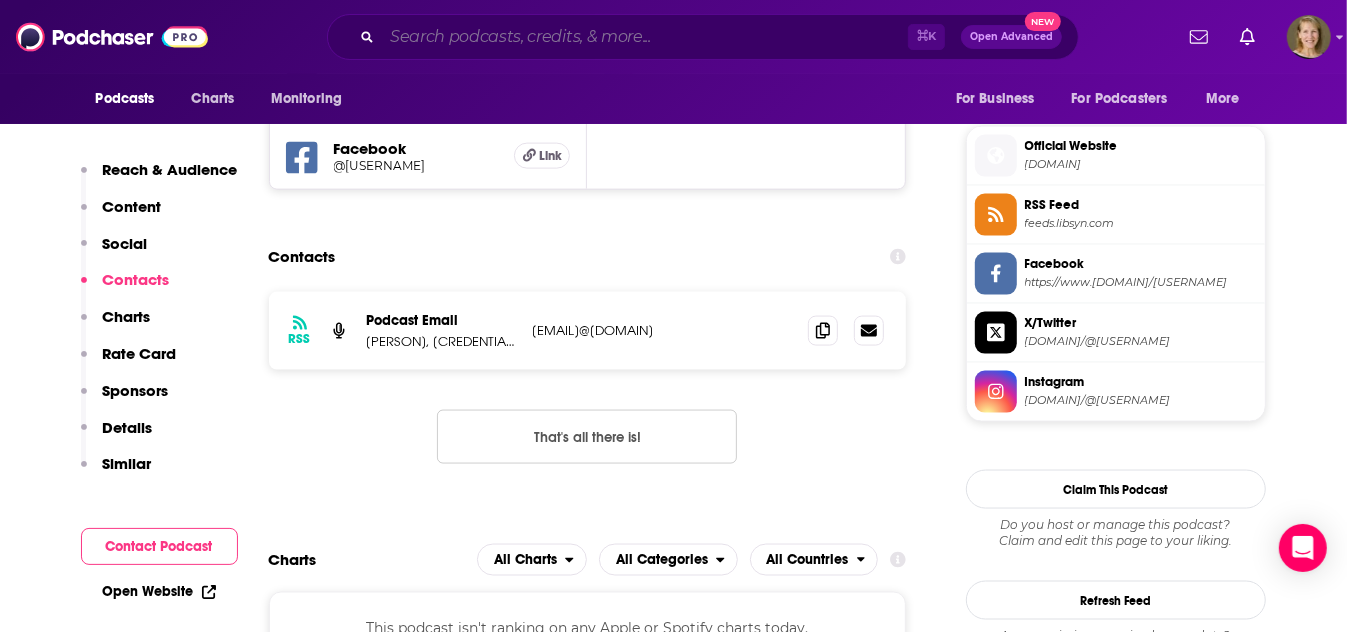 click at bounding box center (645, 37) 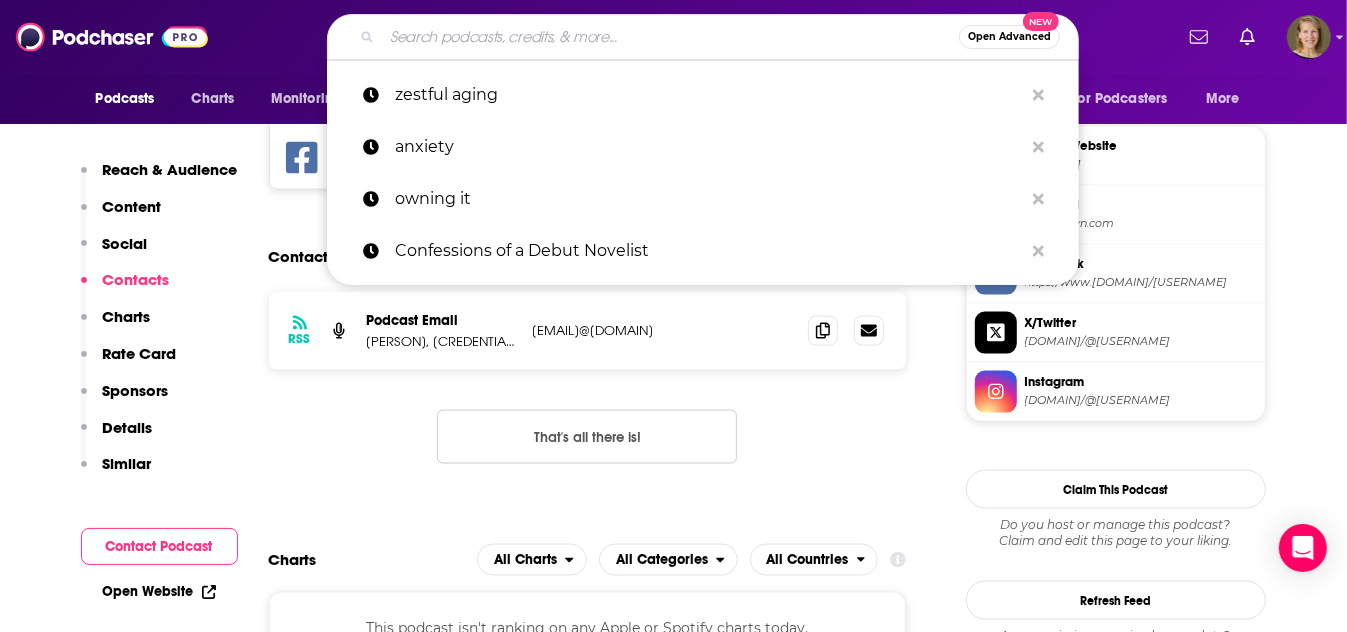 paste on "NASW - Social Work Talks Podcast" 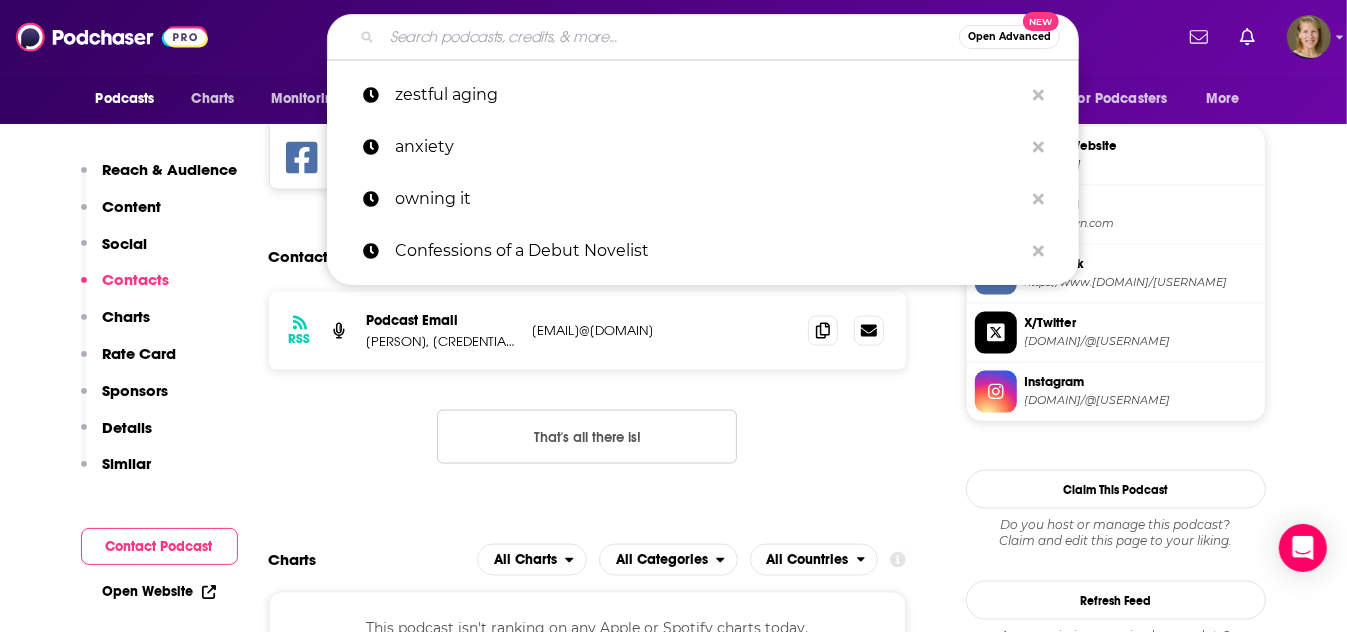 type on "NASW - Social Work Talks Podcast" 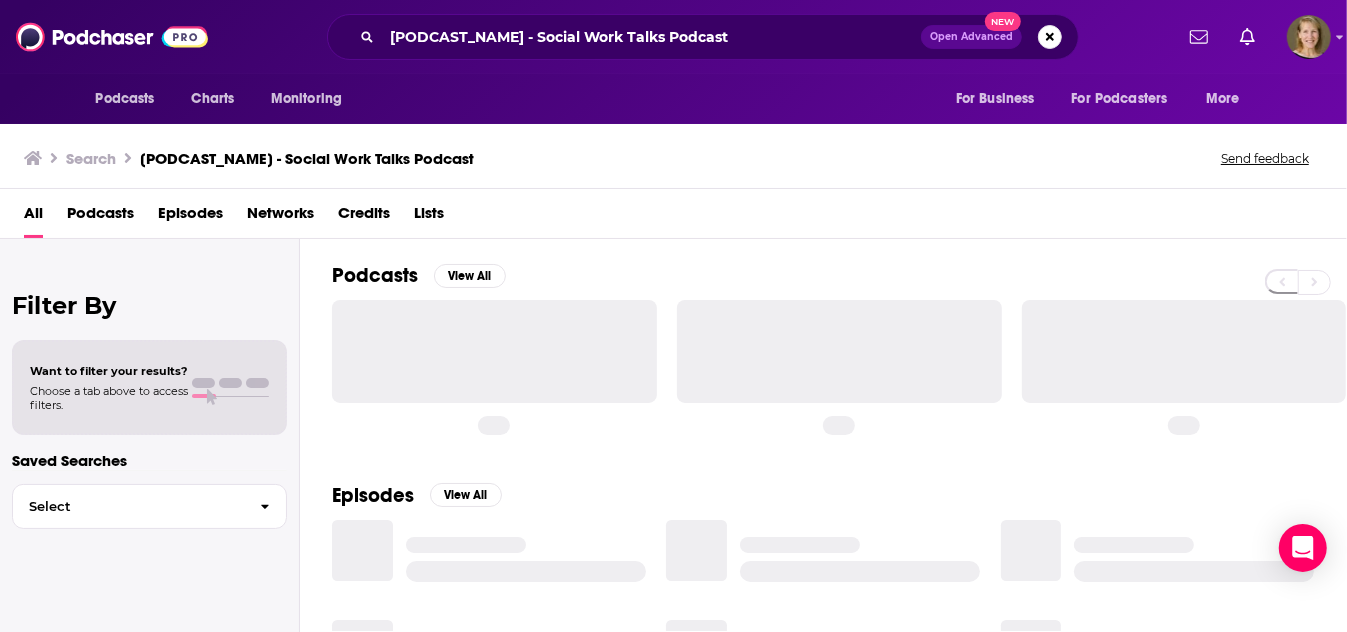 scroll, scrollTop: 0, scrollLeft: 0, axis: both 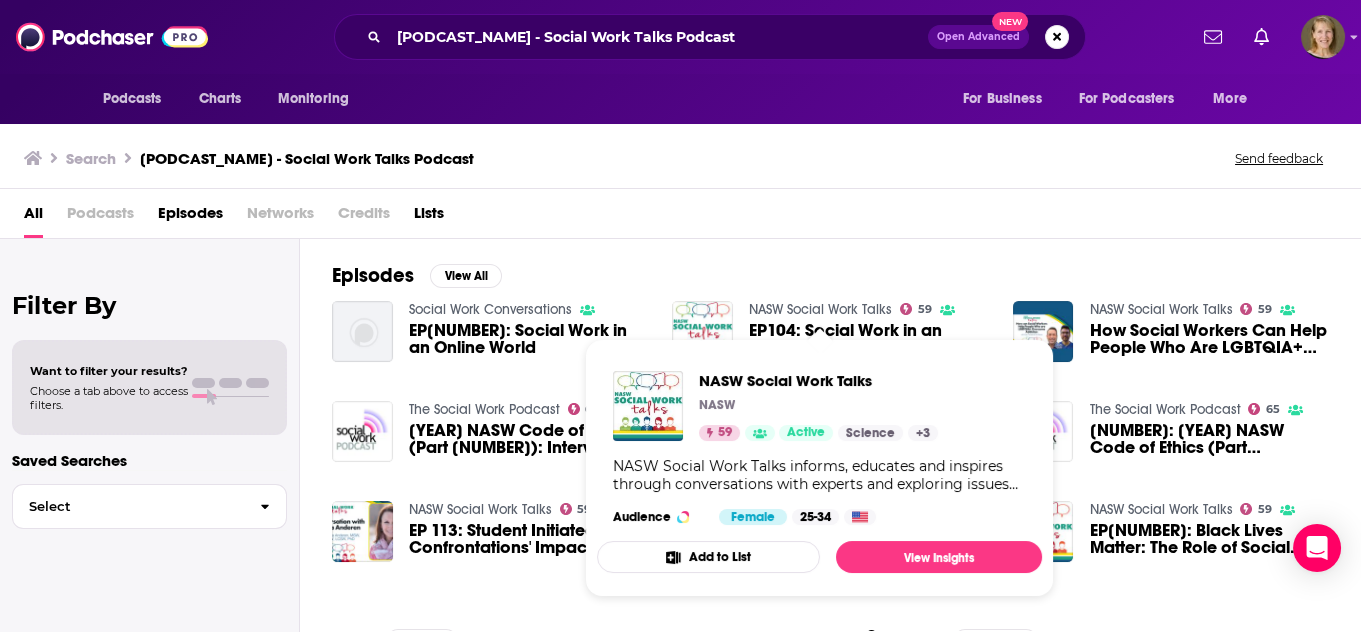 click on "NASW Social Work Talks" at bounding box center [820, 309] 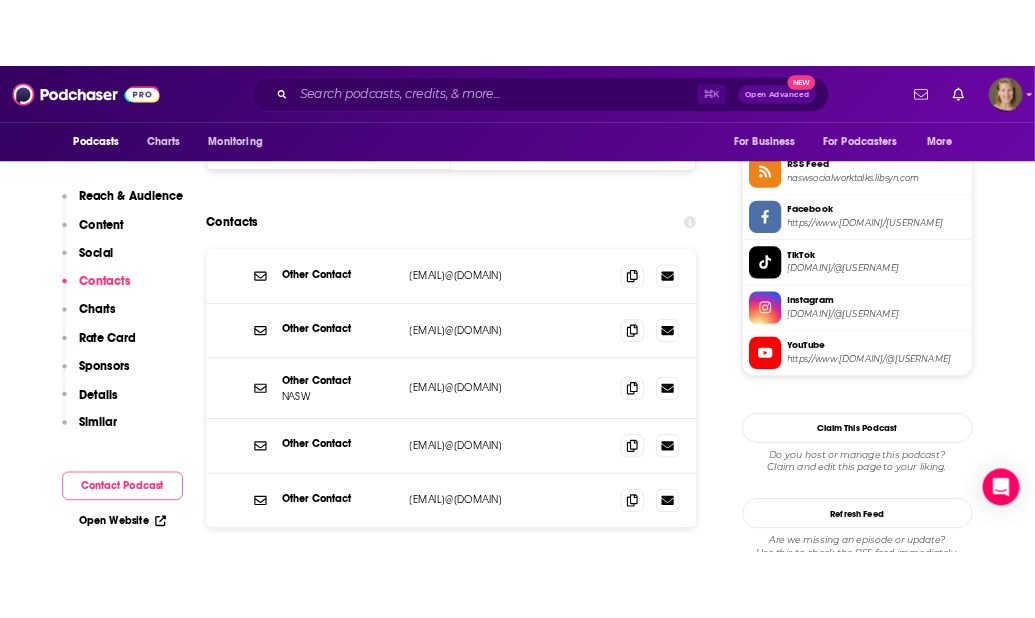 scroll, scrollTop: 1835, scrollLeft: 0, axis: vertical 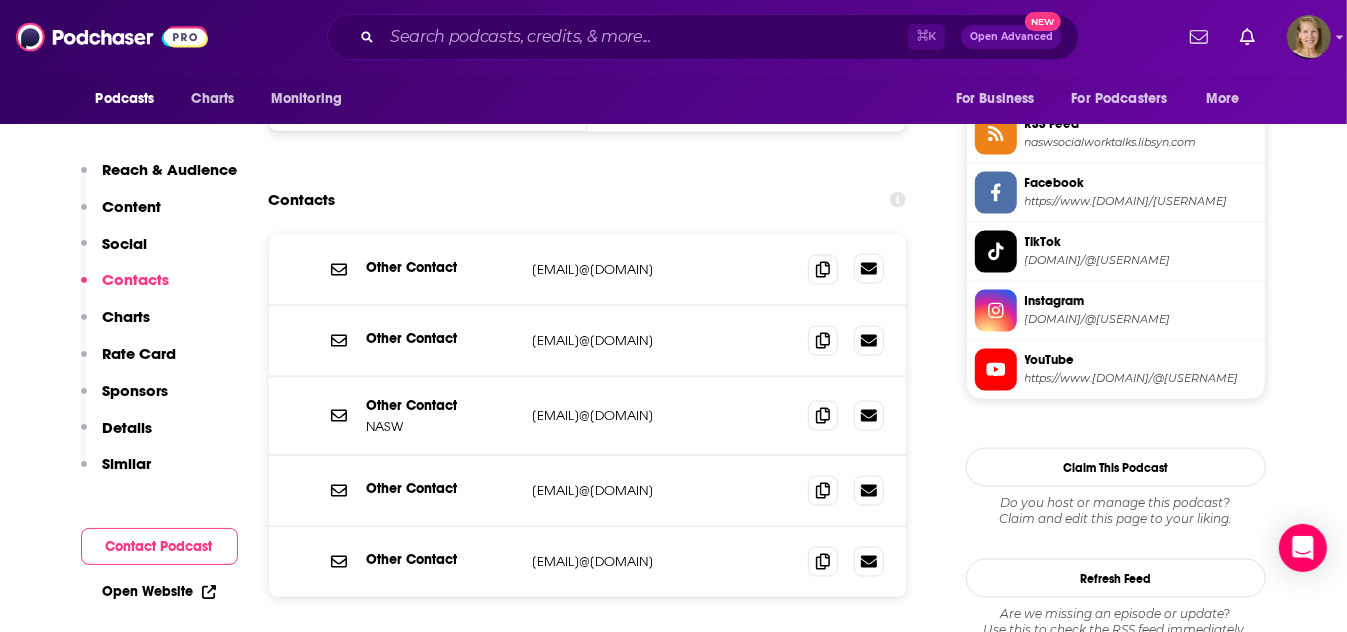 click 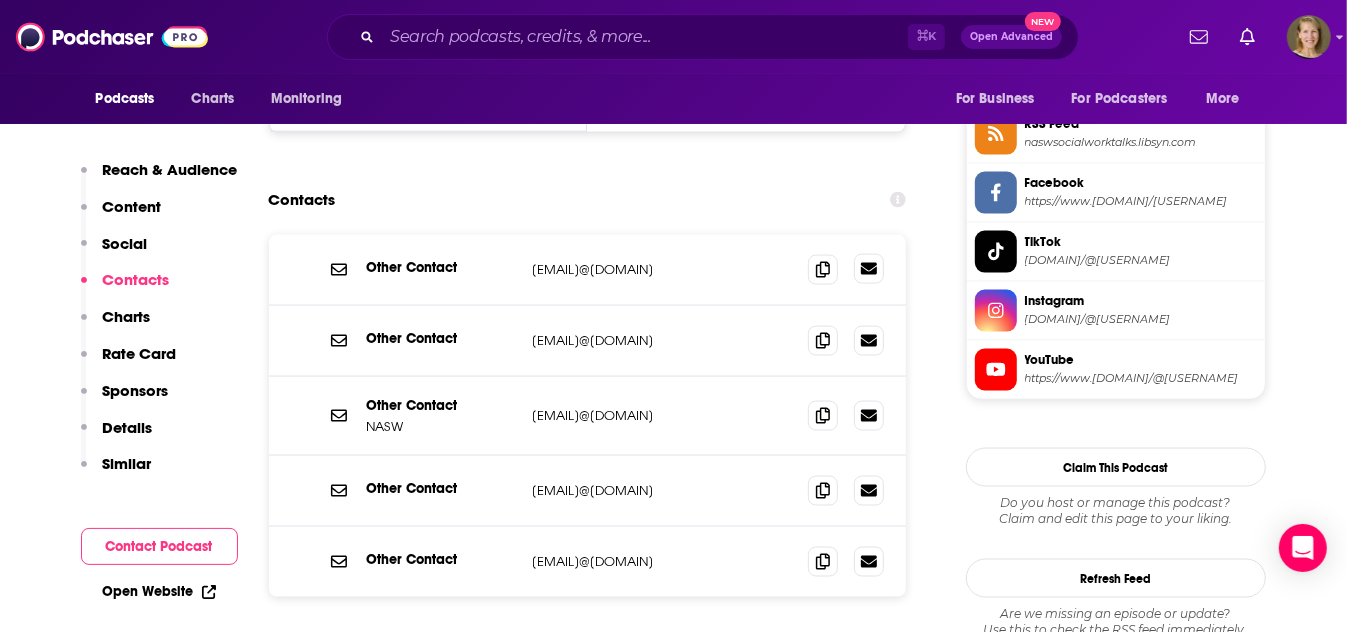 click at bounding box center (869, 269) 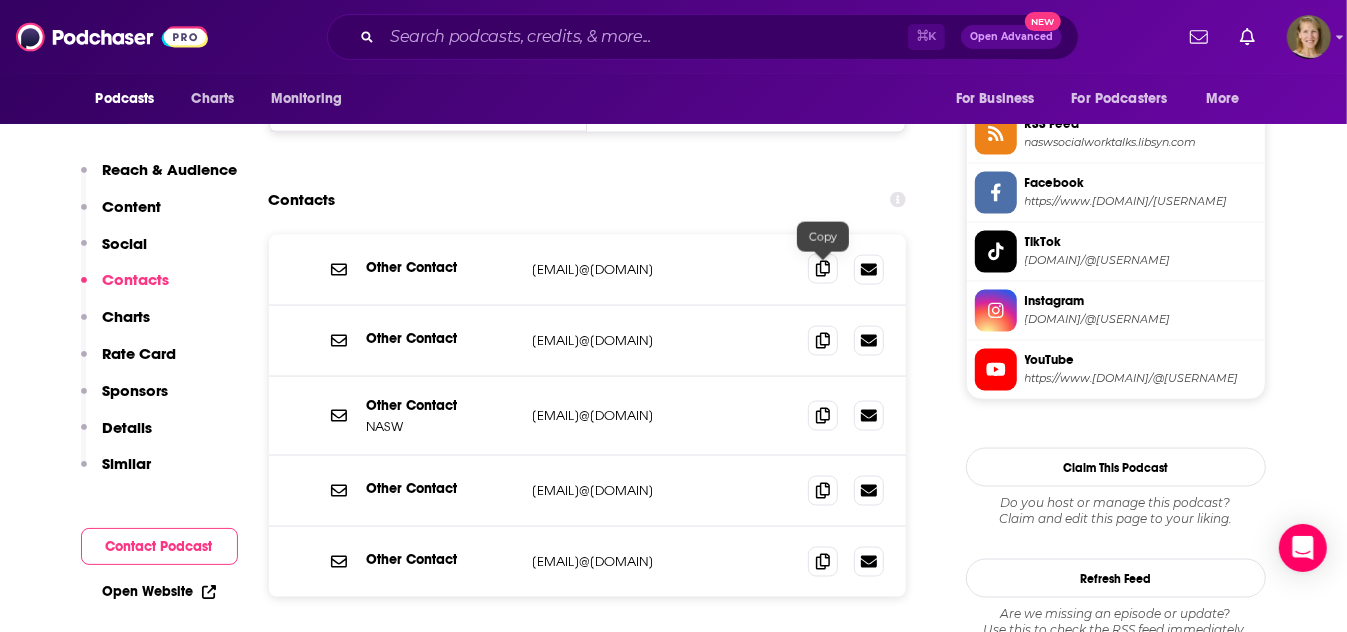 click 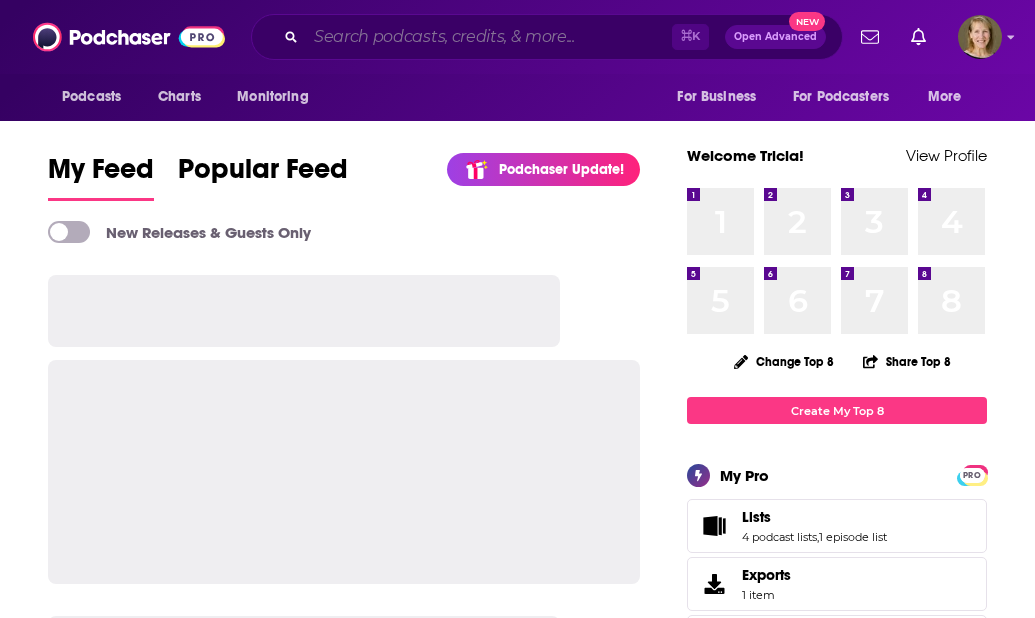 click at bounding box center (489, 37) 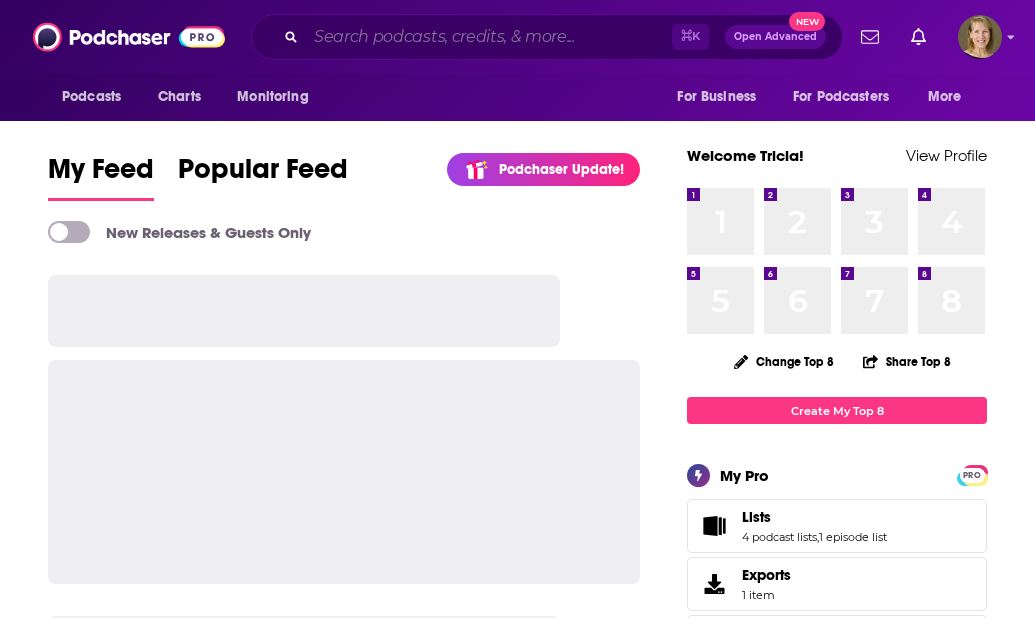 scroll, scrollTop: 0, scrollLeft: 0, axis: both 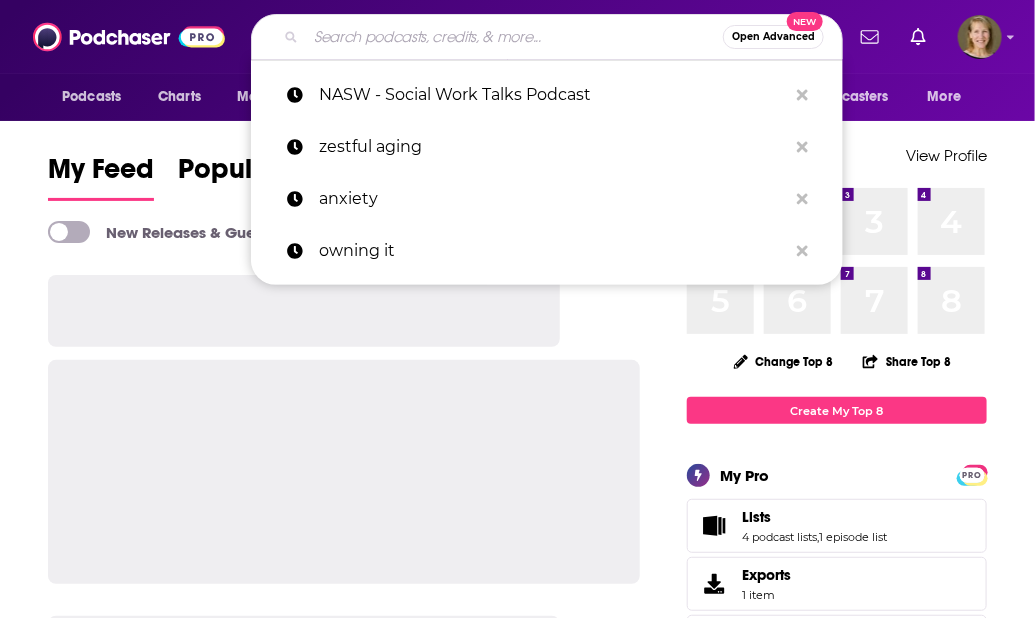 paste on "The Social Work Podcast" 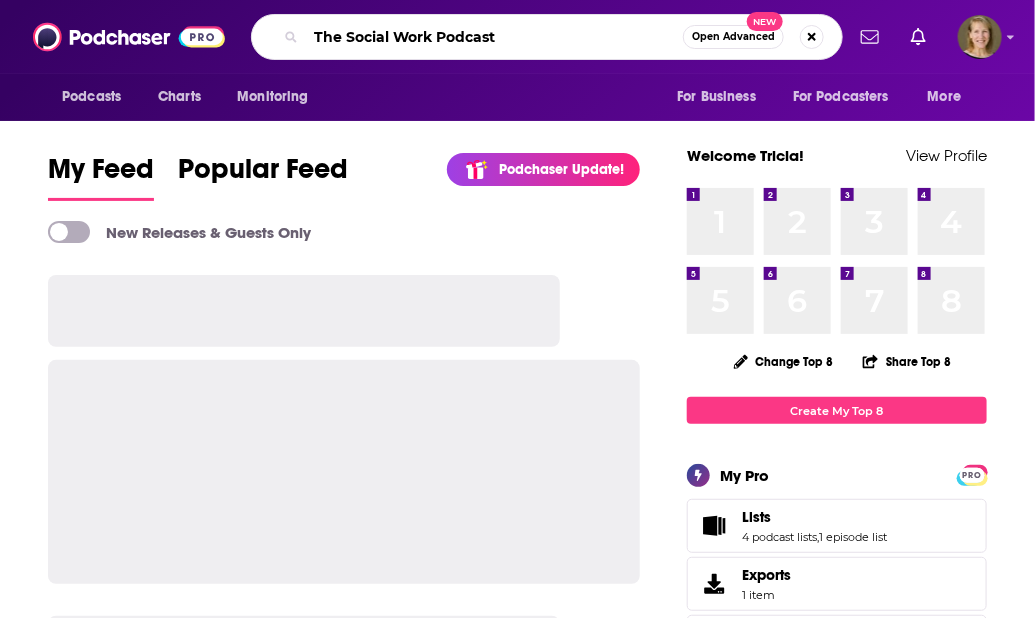 type on "The Social Work Podcast" 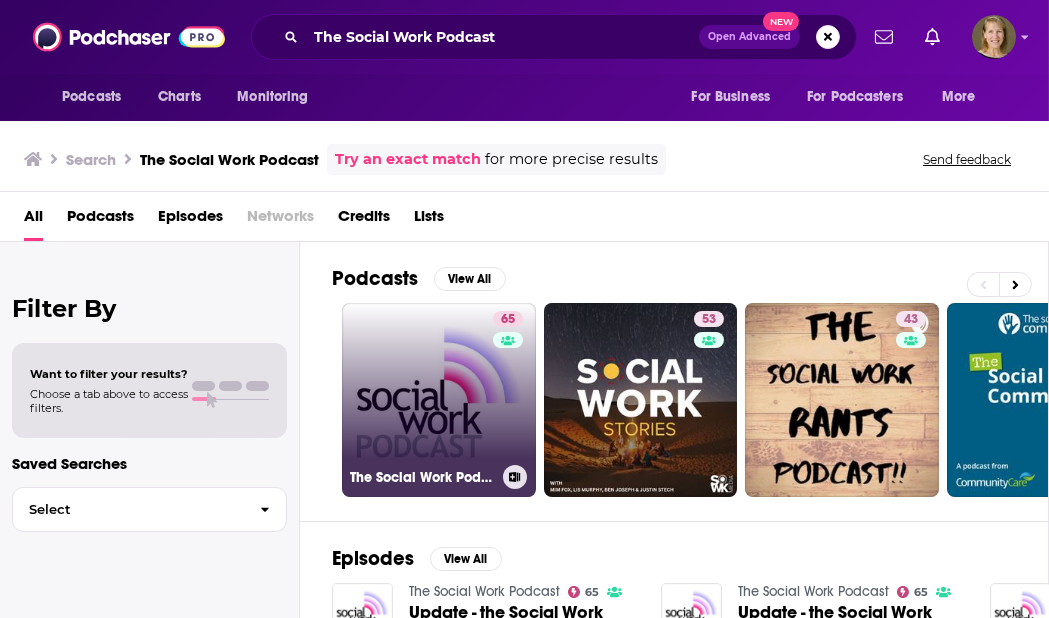 click on "65 The Social Work Podcast" at bounding box center (439, 400) 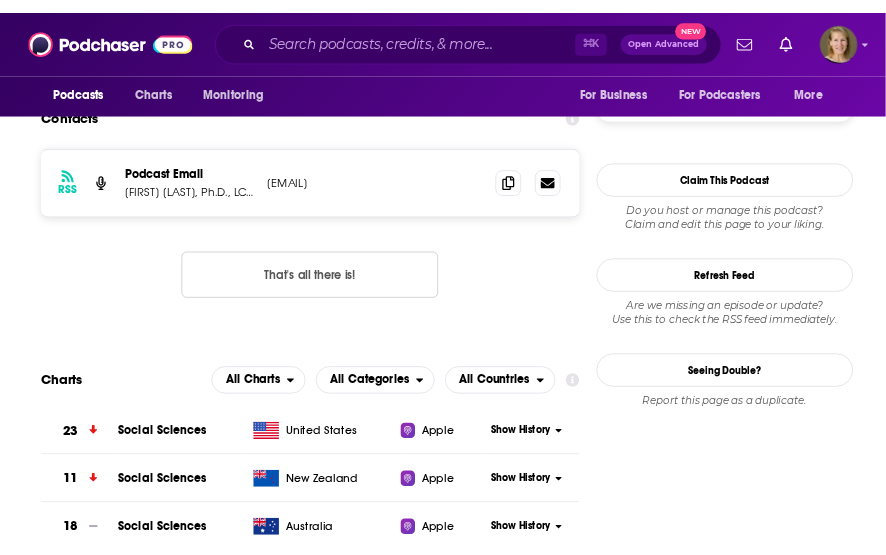 scroll, scrollTop: 1873, scrollLeft: 0, axis: vertical 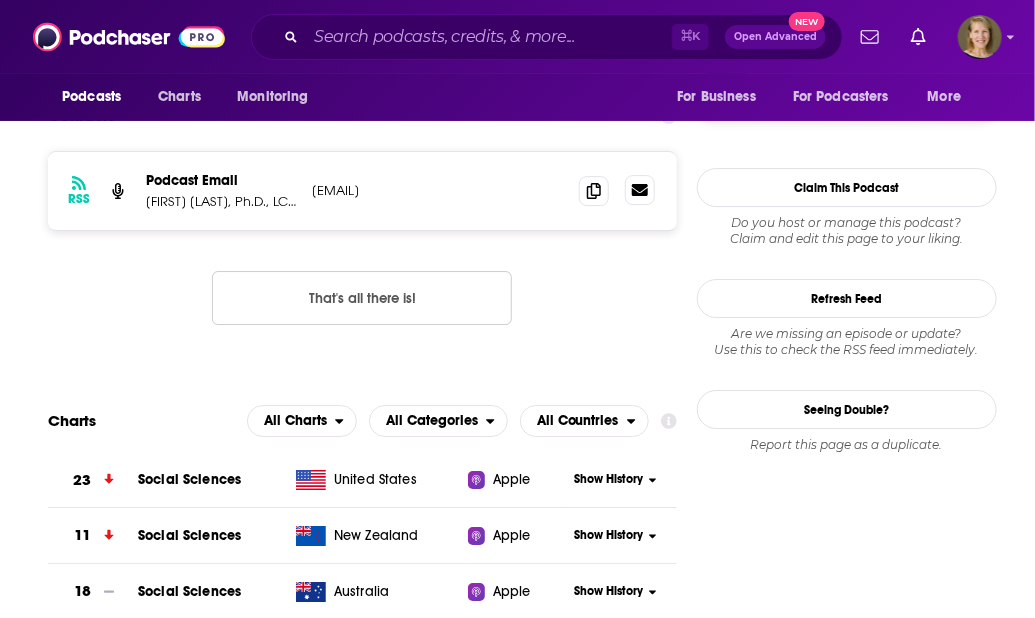 click 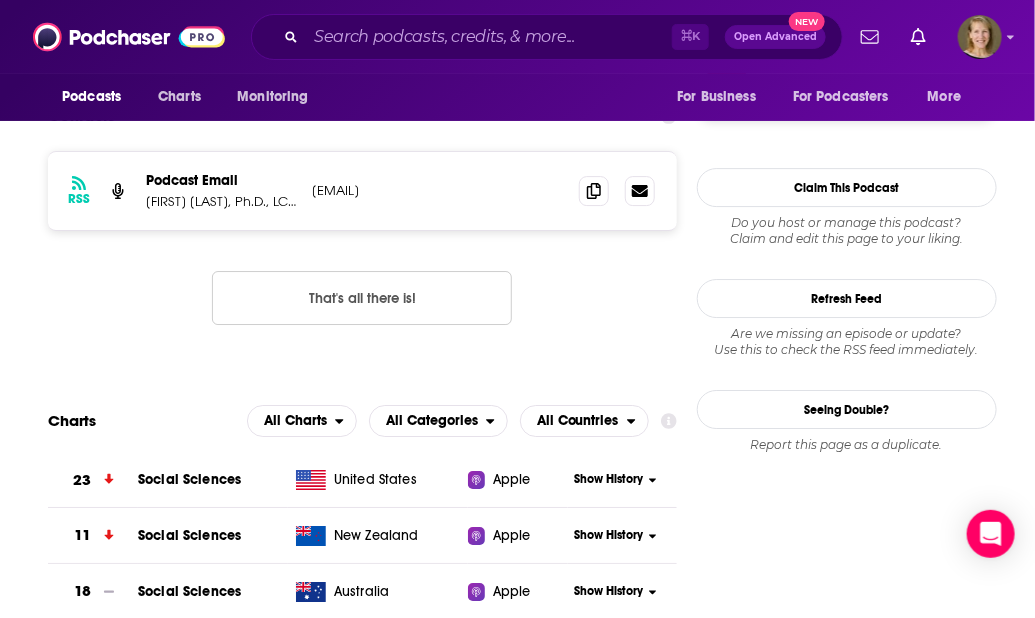 drag, startPoint x: 309, startPoint y: 192, endPoint x: 491, endPoint y: 202, distance: 182.27452 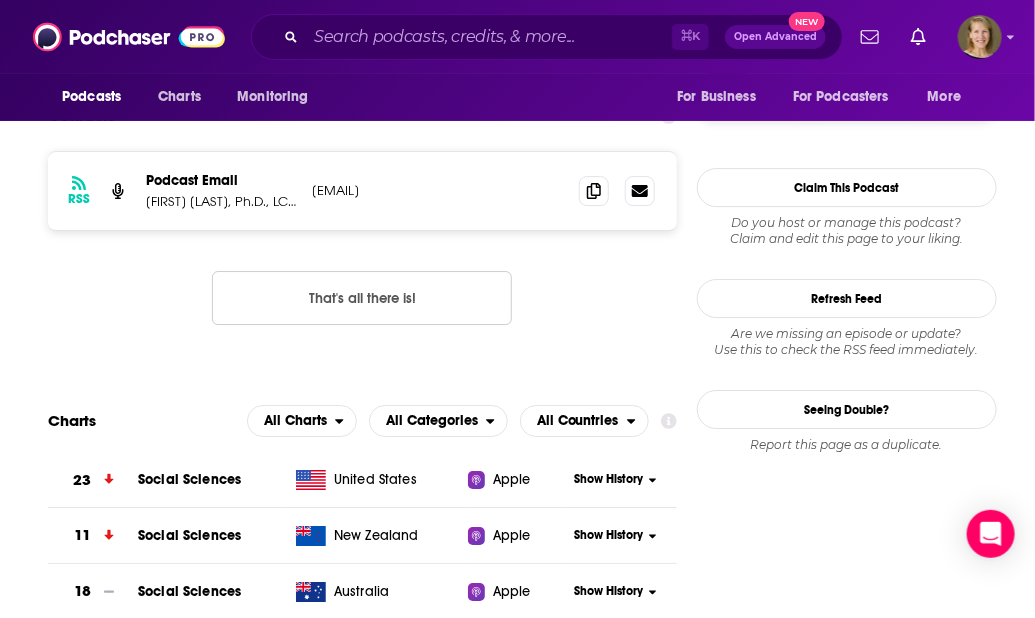 click on "RSS Podcast Email [FIRST] [LAST], Ph.D., LCSW [EMAIL] [EMAIL]" at bounding box center (362, 191) 